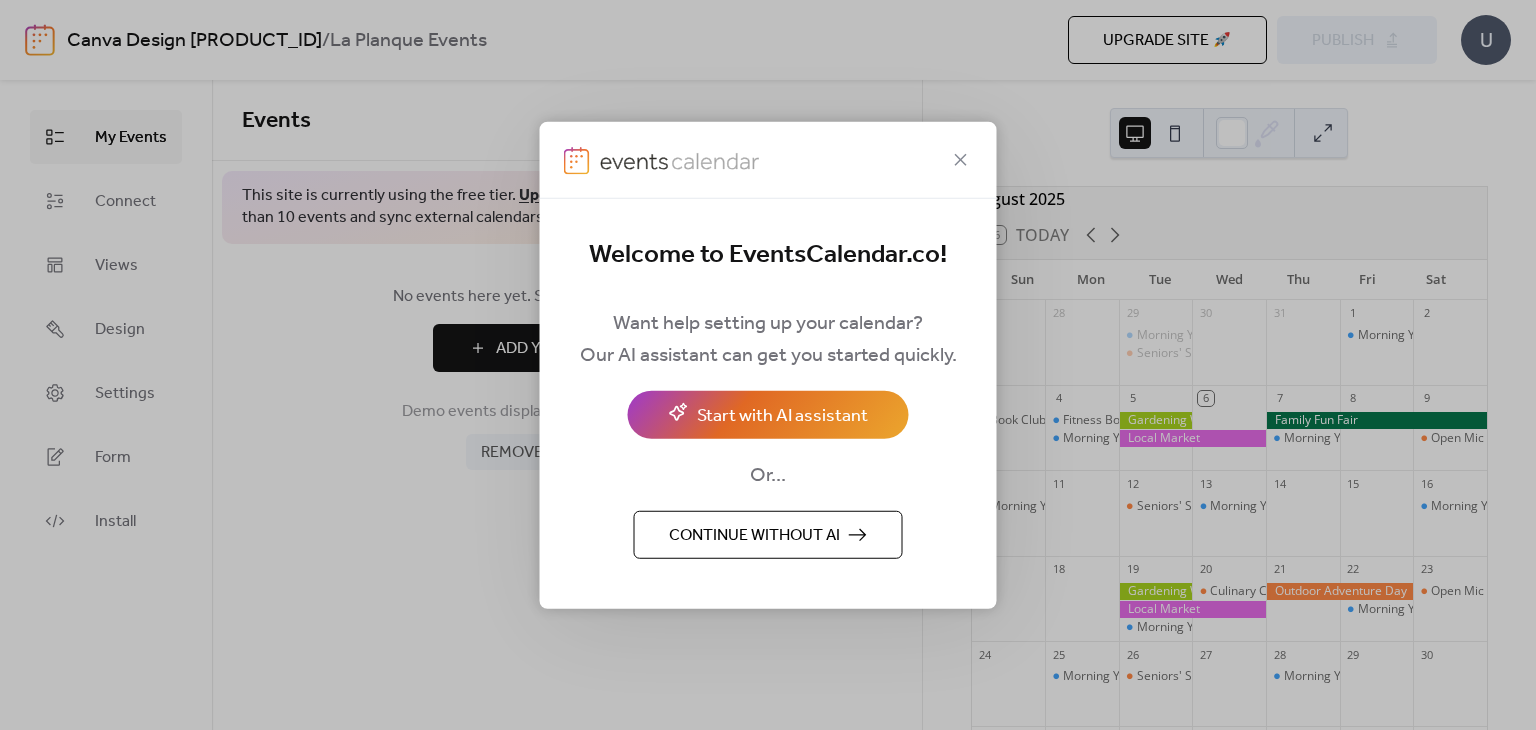 scroll, scrollTop: 0, scrollLeft: 0, axis: both 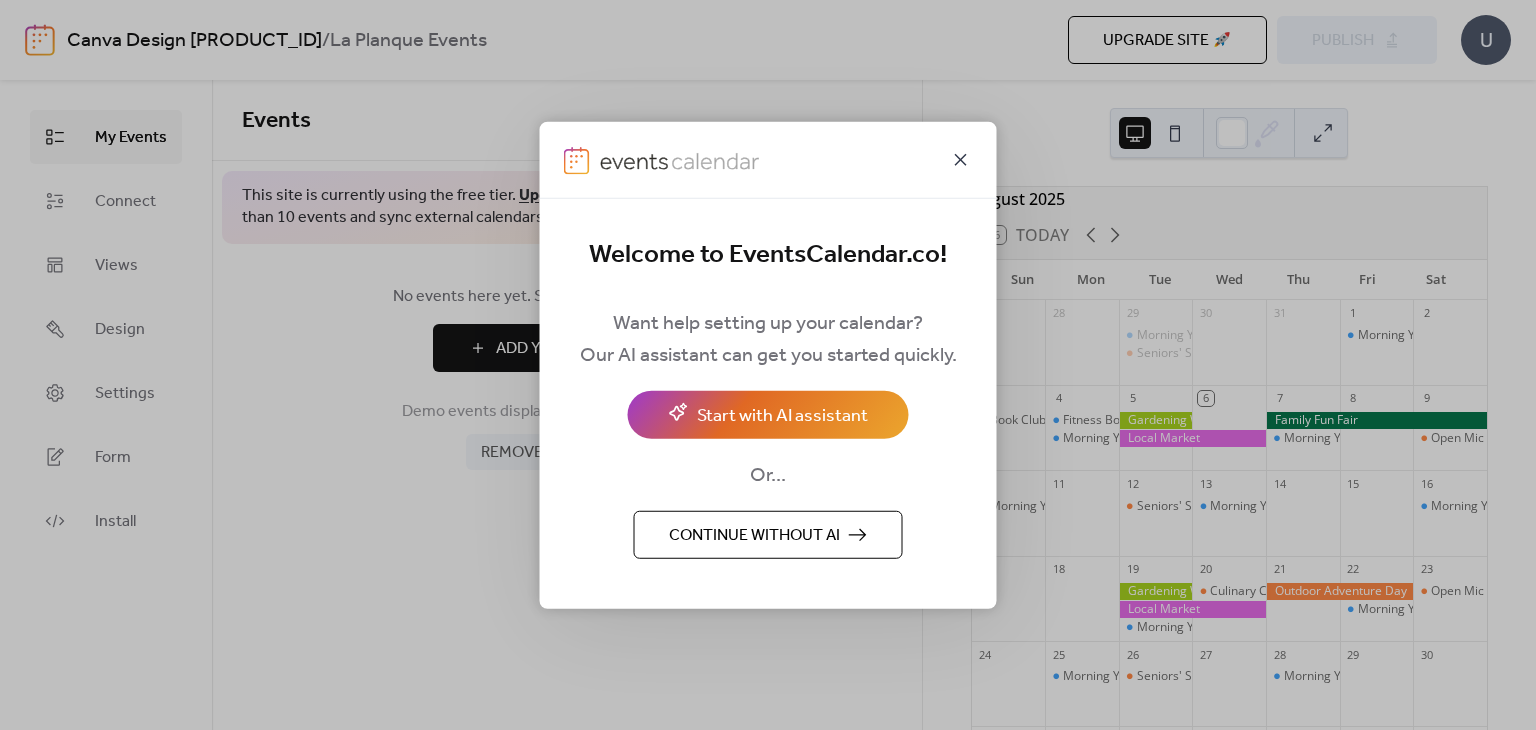 click 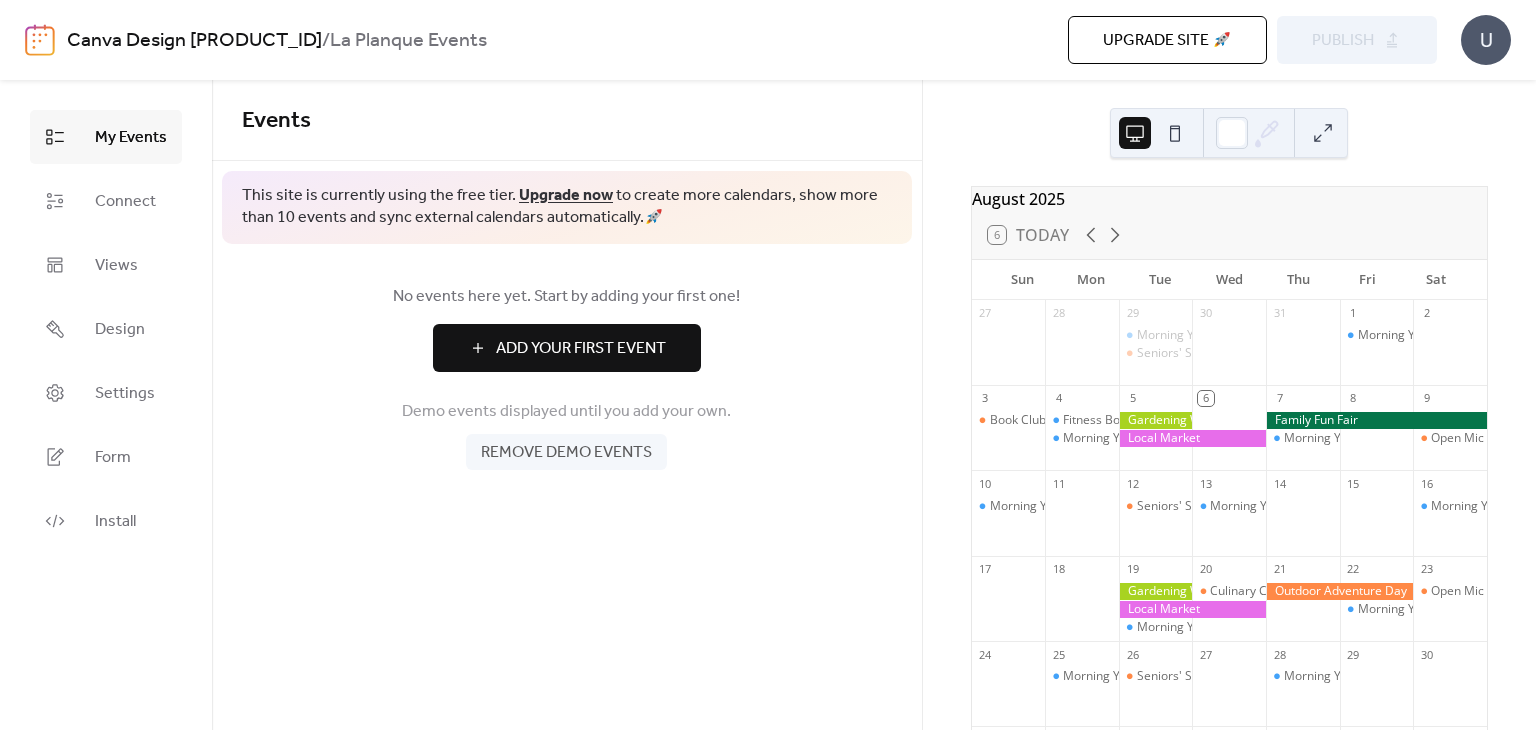 click on "Add Your First Event" at bounding box center (581, 349) 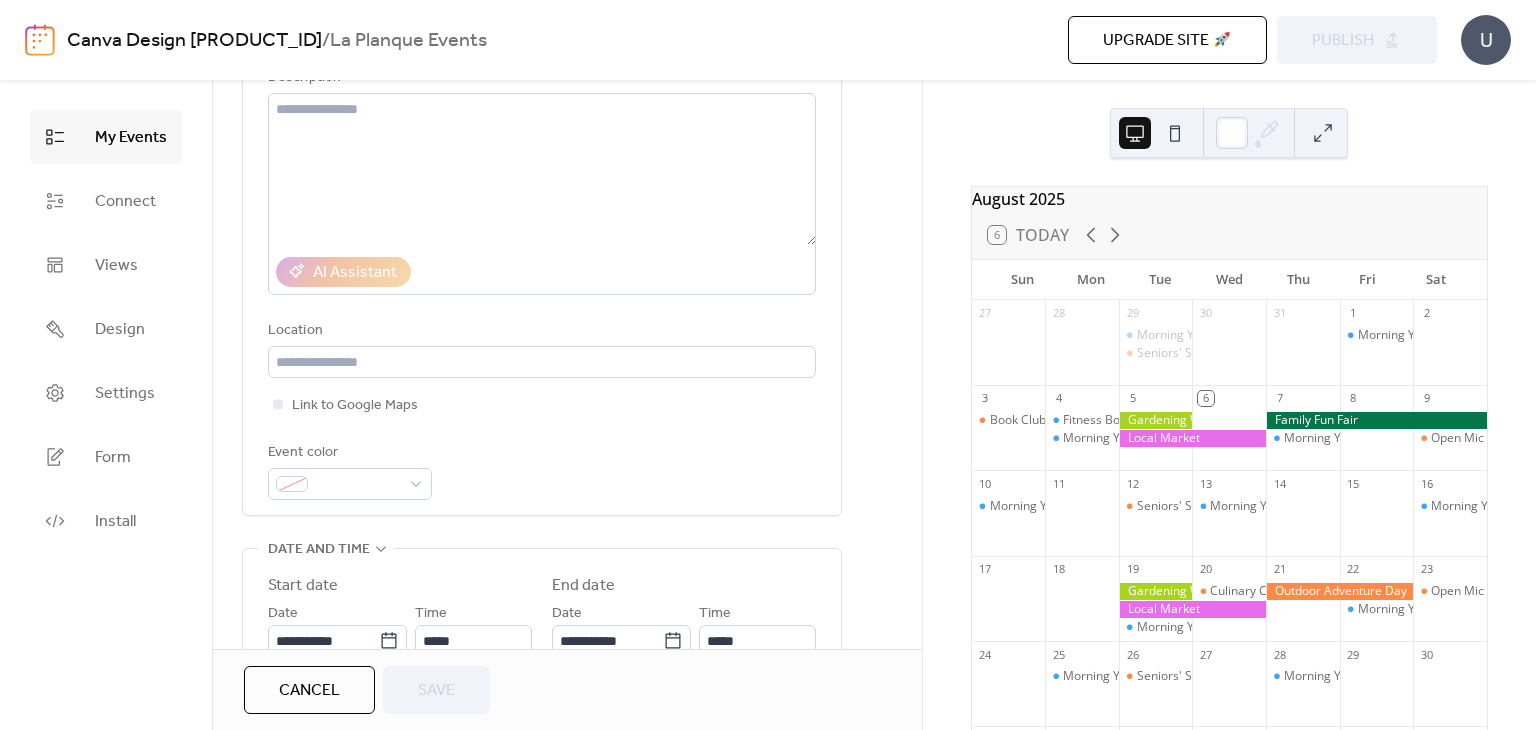 scroll, scrollTop: 0, scrollLeft: 0, axis: both 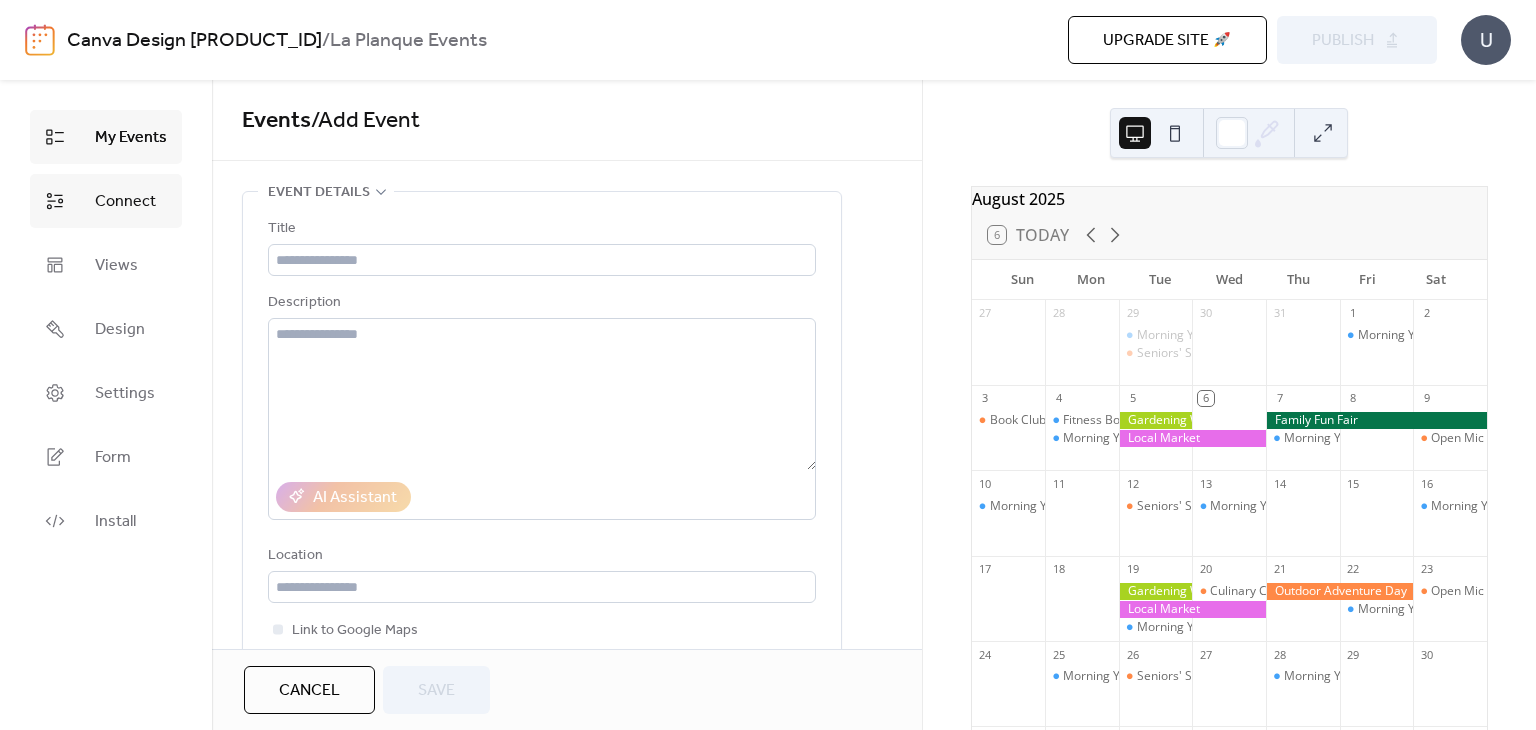 click on "Connect" at bounding box center (125, 202) 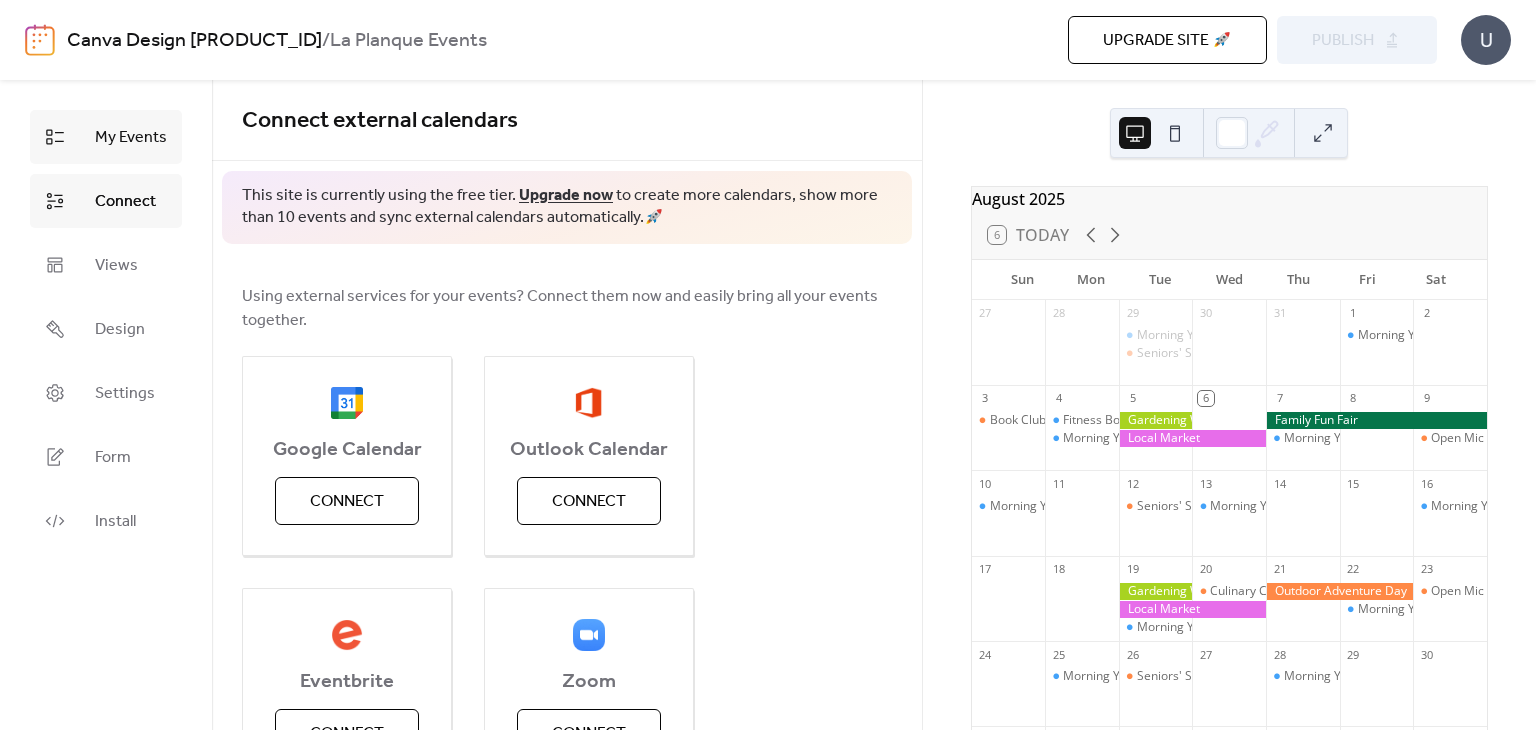 click on "My Events" at bounding box center (131, 138) 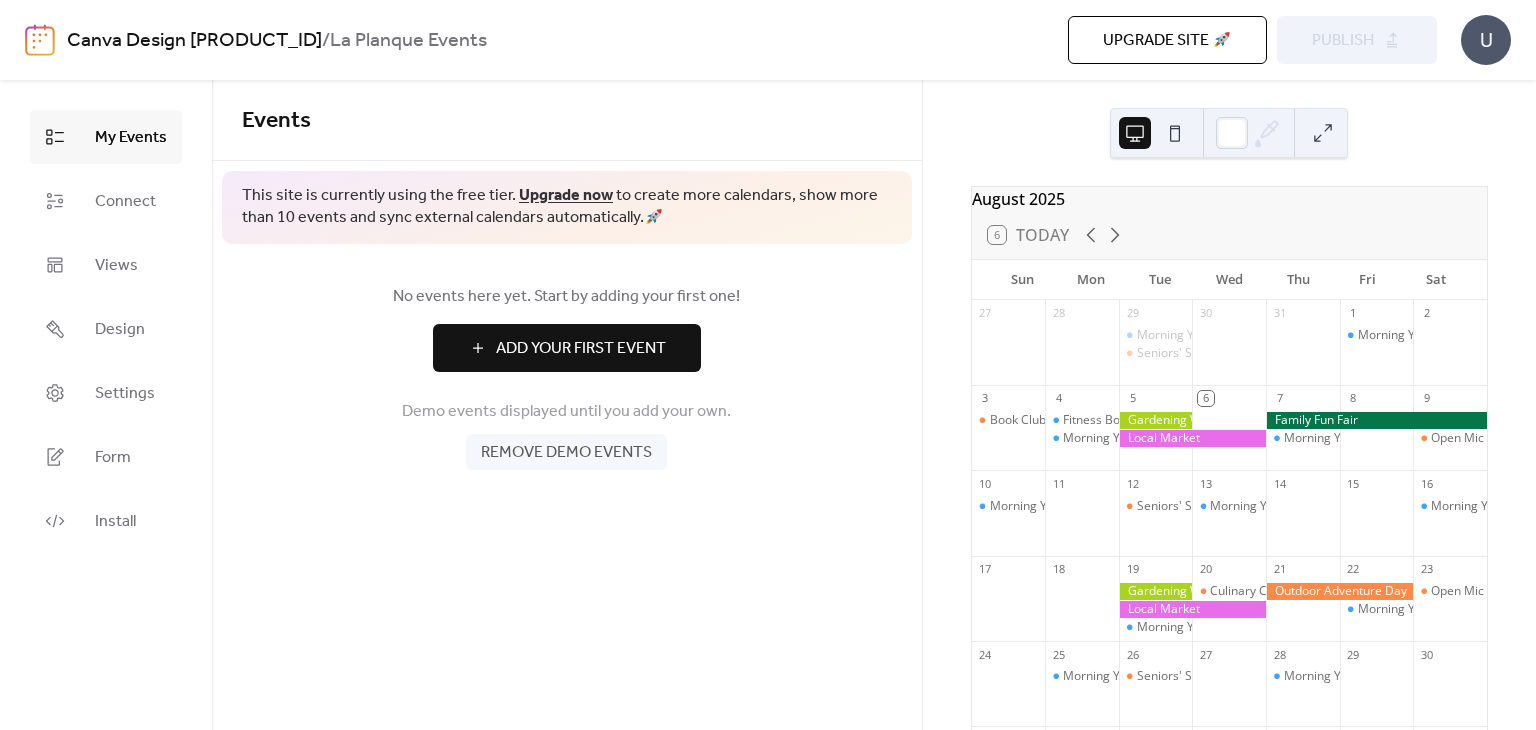 click on "Add Your First Event" at bounding box center (581, 349) 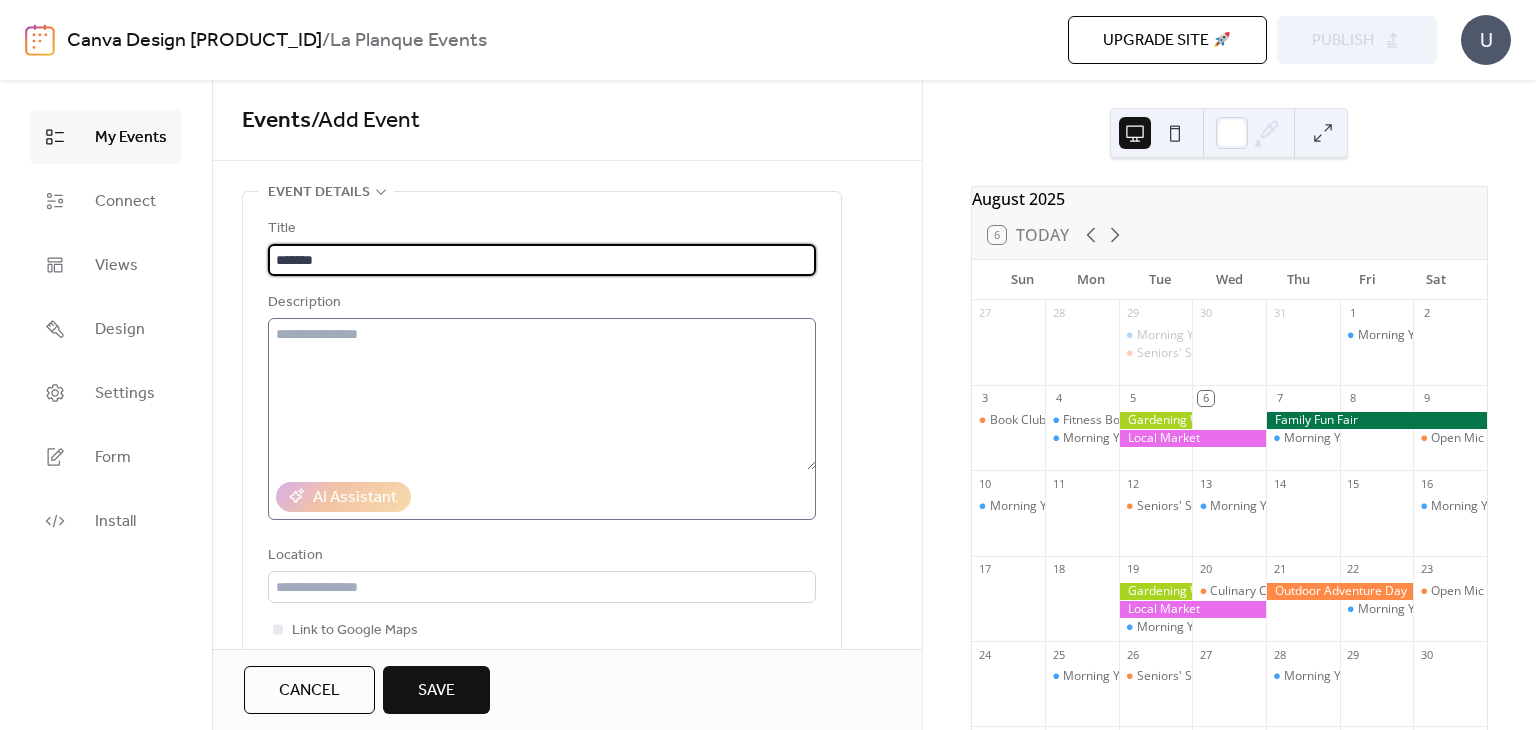 type on "*******" 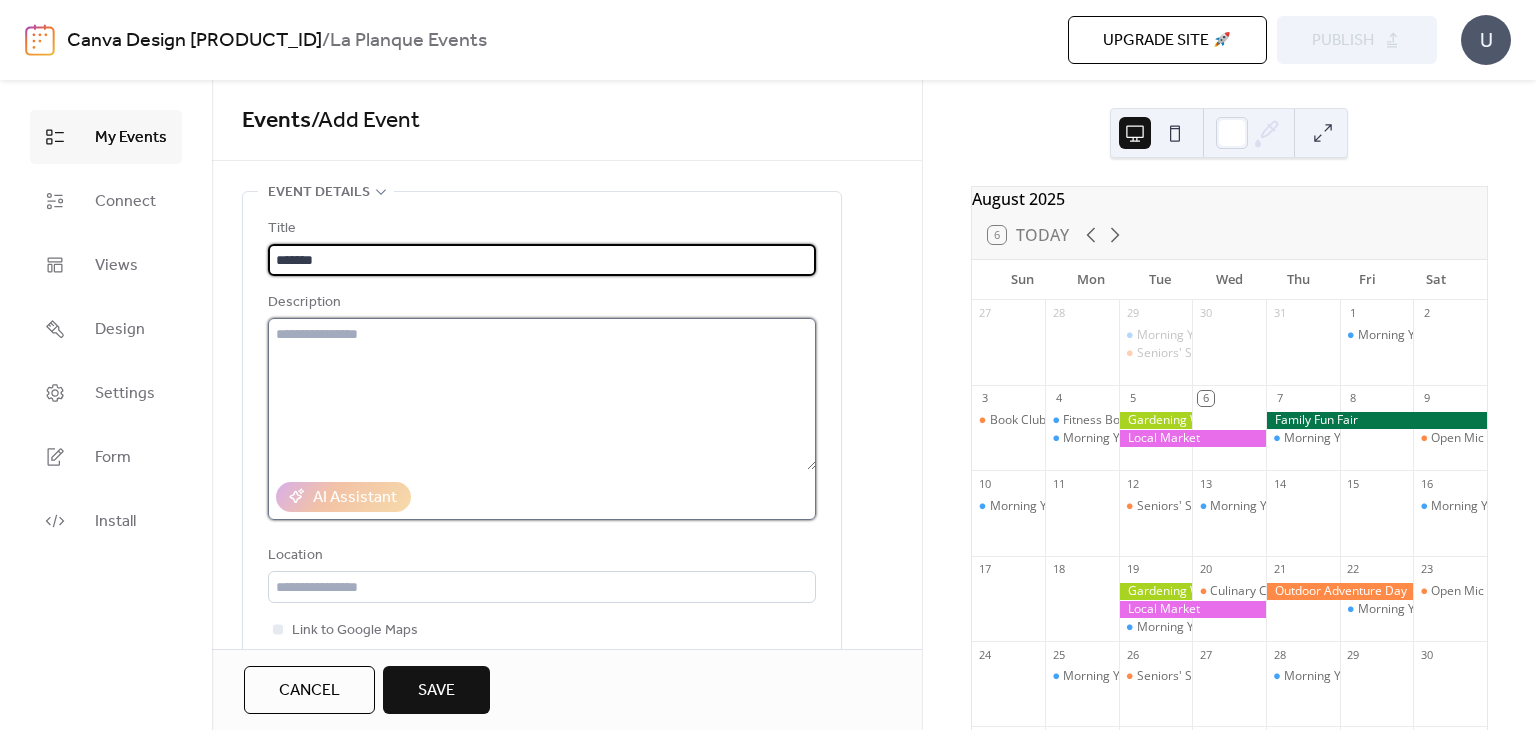 click at bounding box center (542, 394) 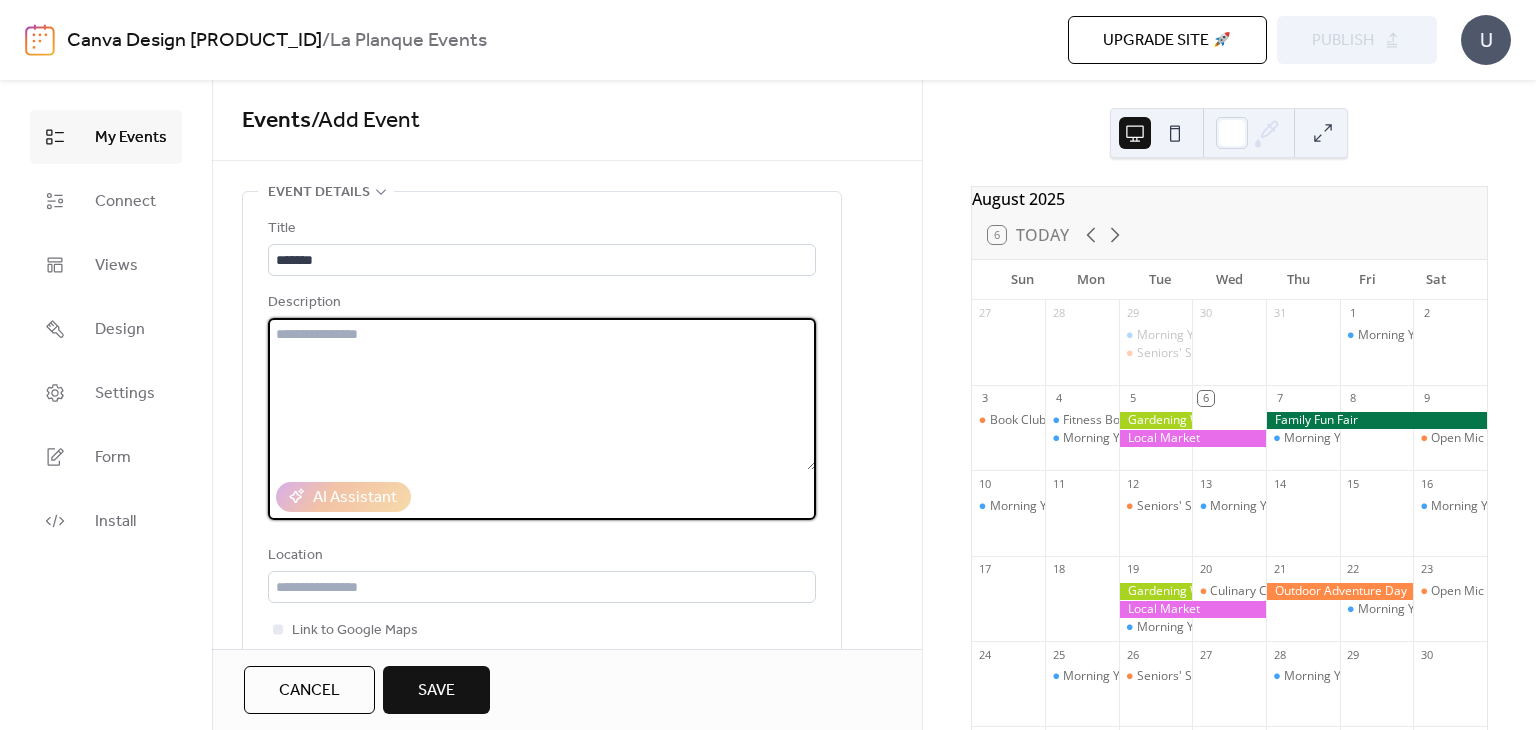 click at bounding box center (542, 394) 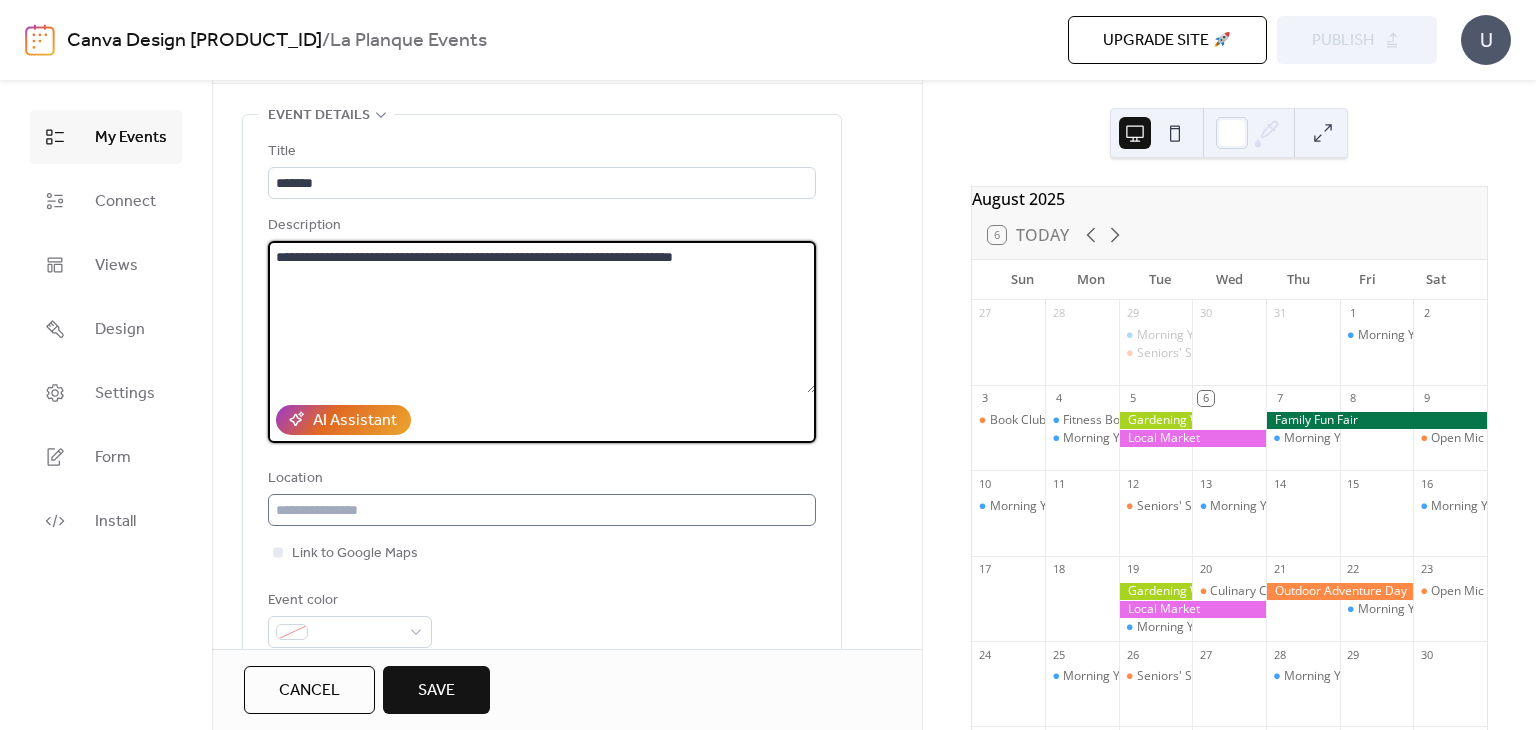 scroll, scrollTop: 200, scrollLeft: 0, axis: vertical 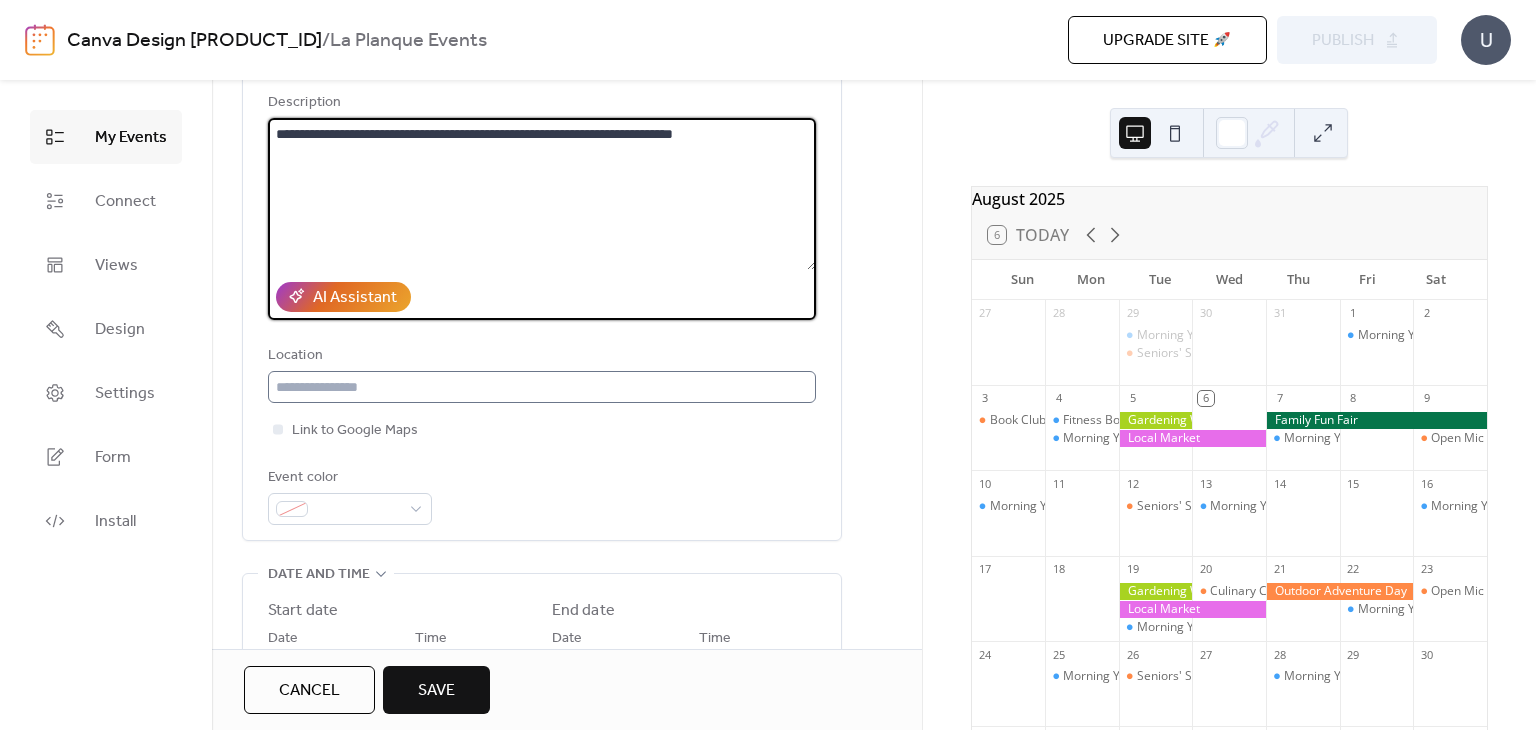 type on "**********" 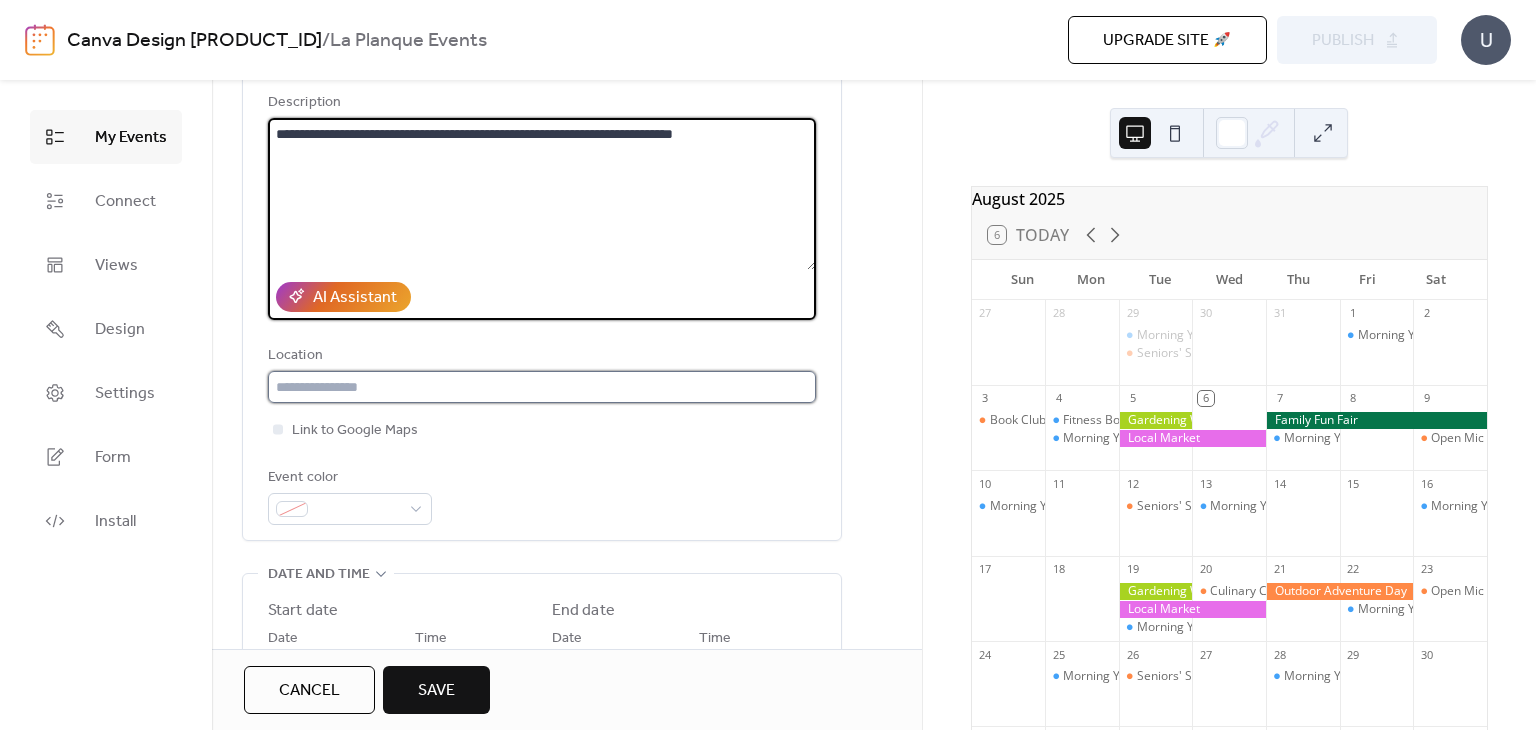 click at bounding box center [542, 387] 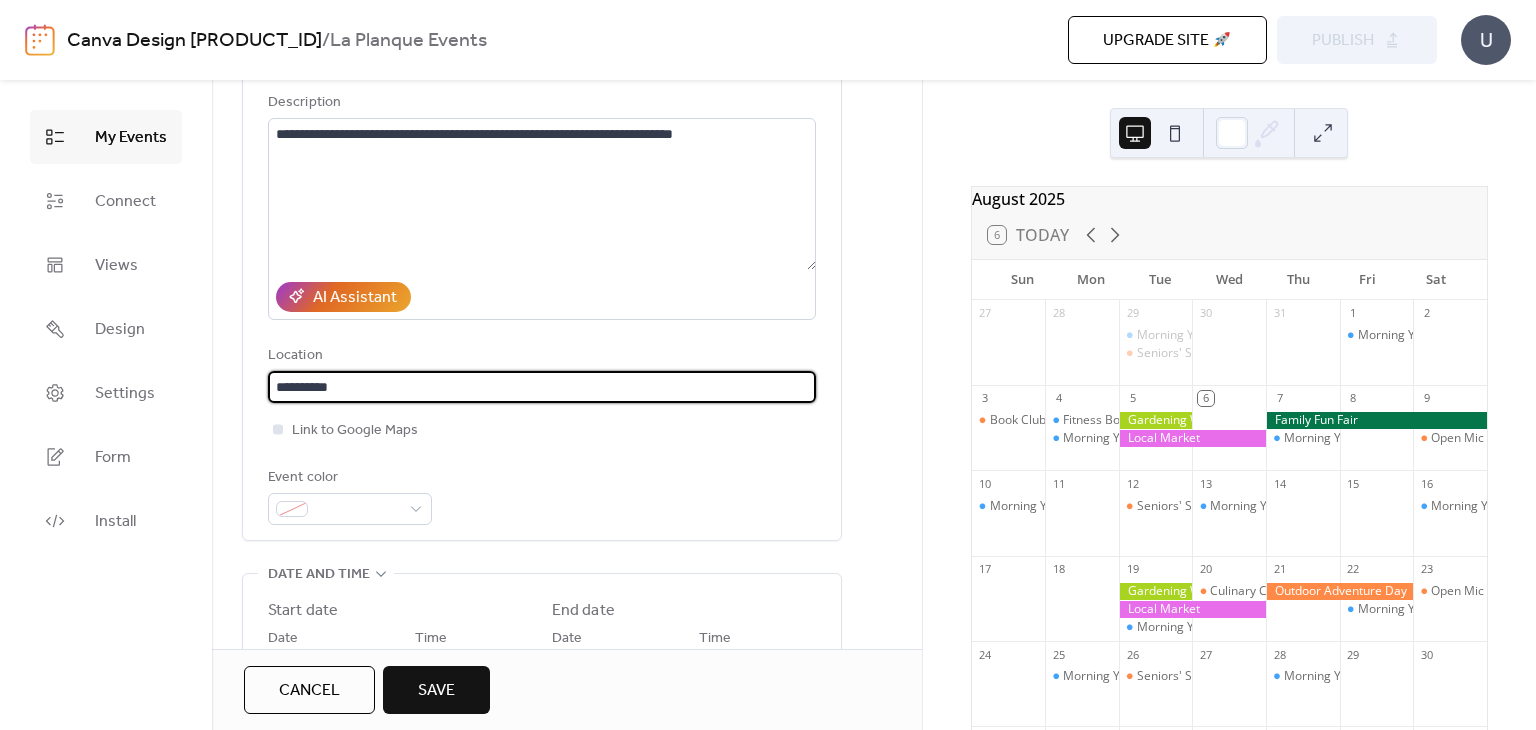 scroll, scrollTop: 0, scrollLeft: 0, axis: both 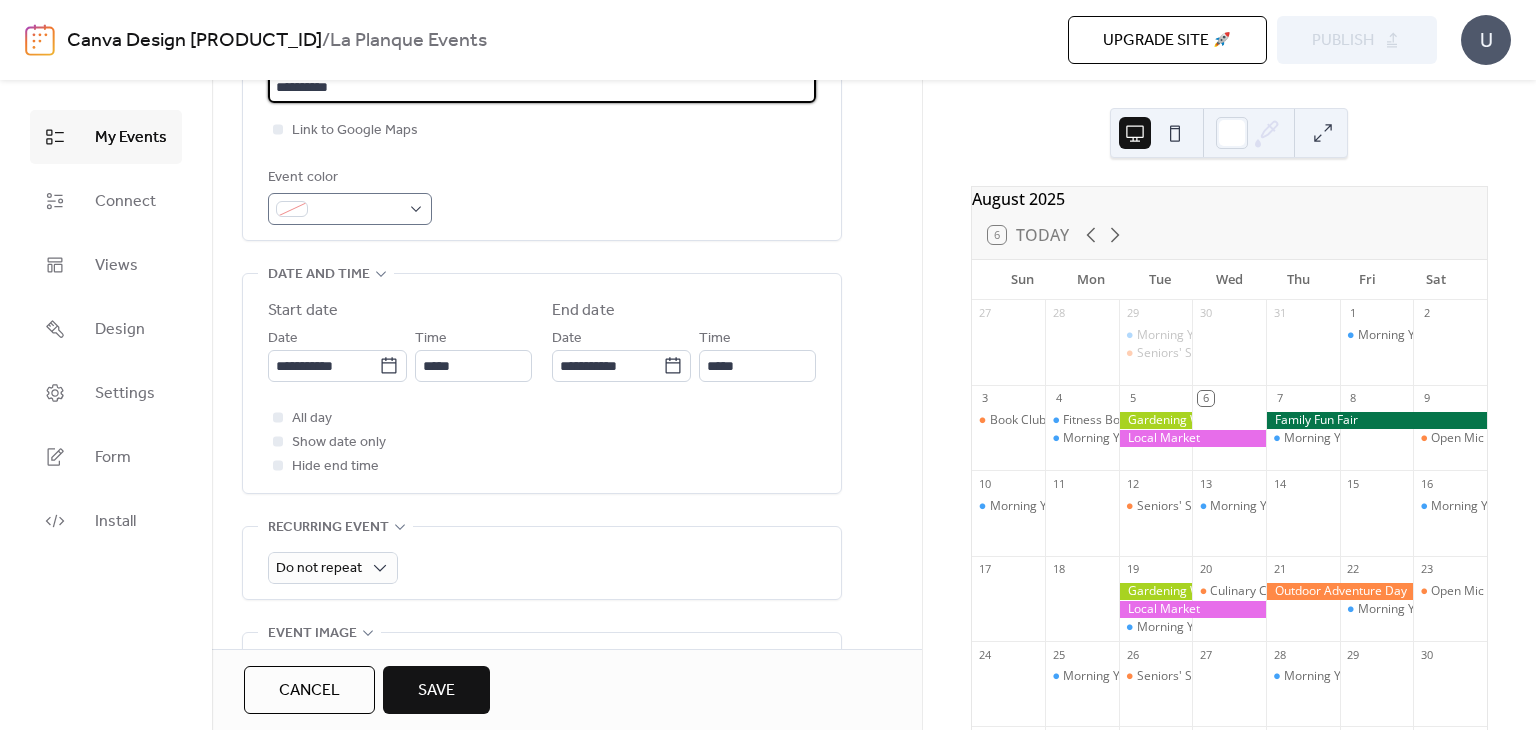 type on "**********" 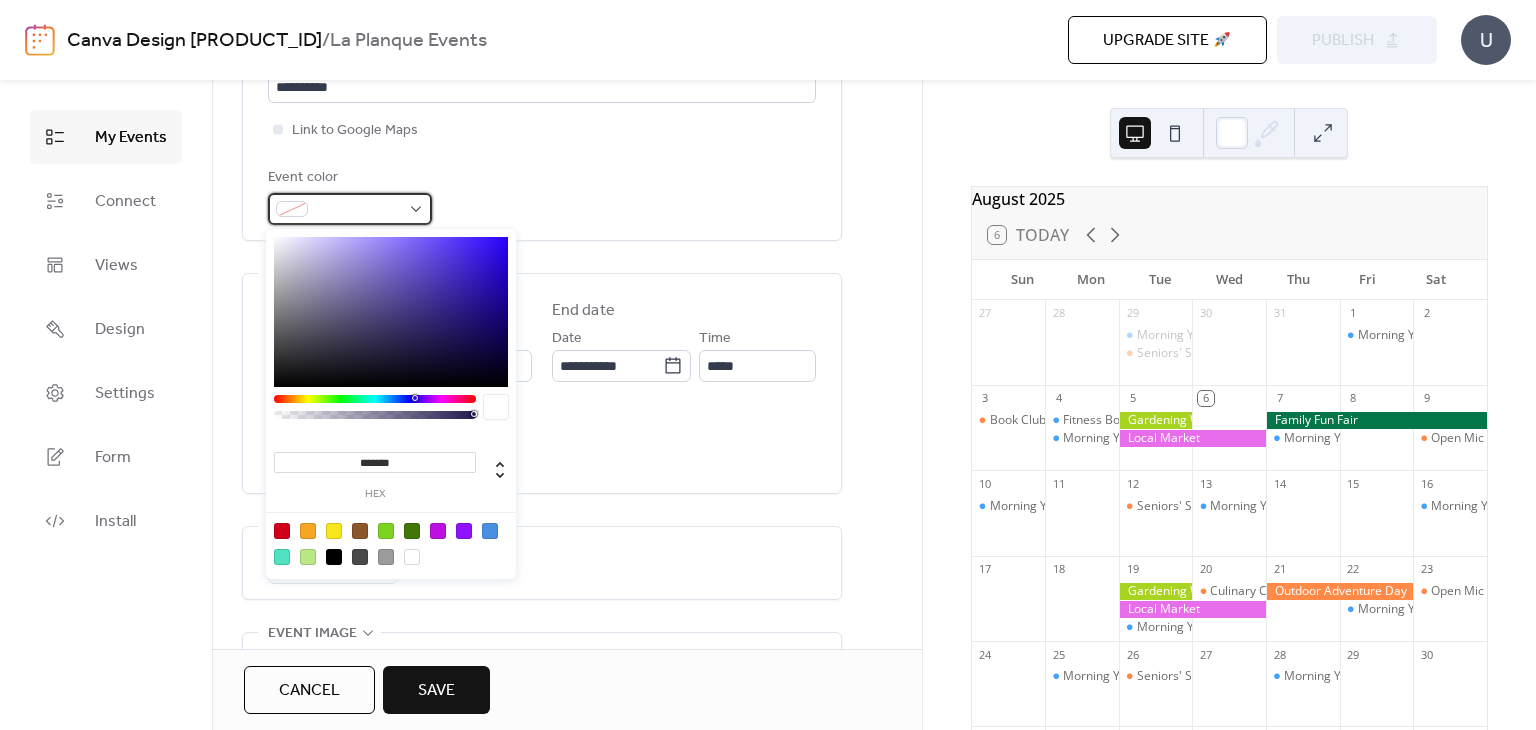 click at bounding box center [358, 210] 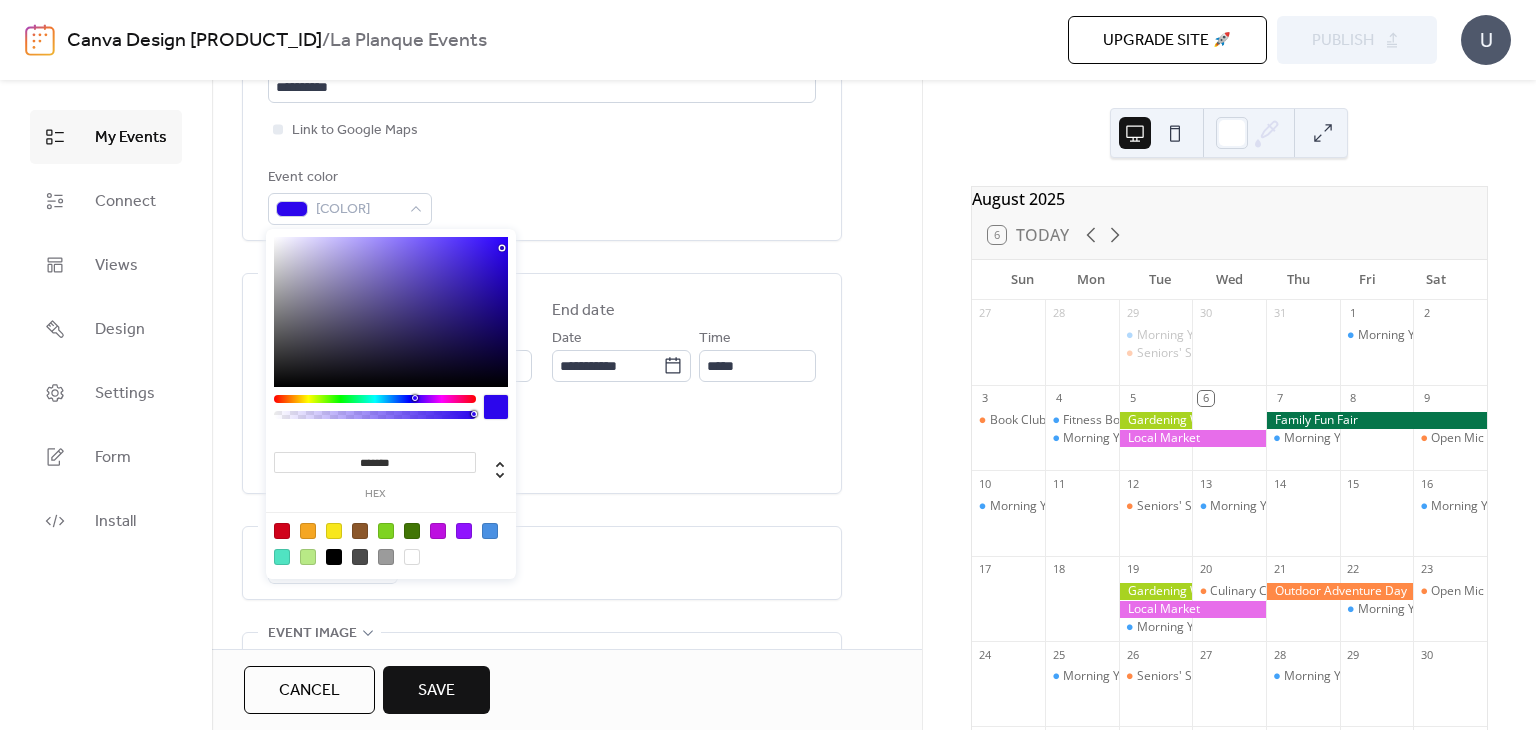 type on "*******" 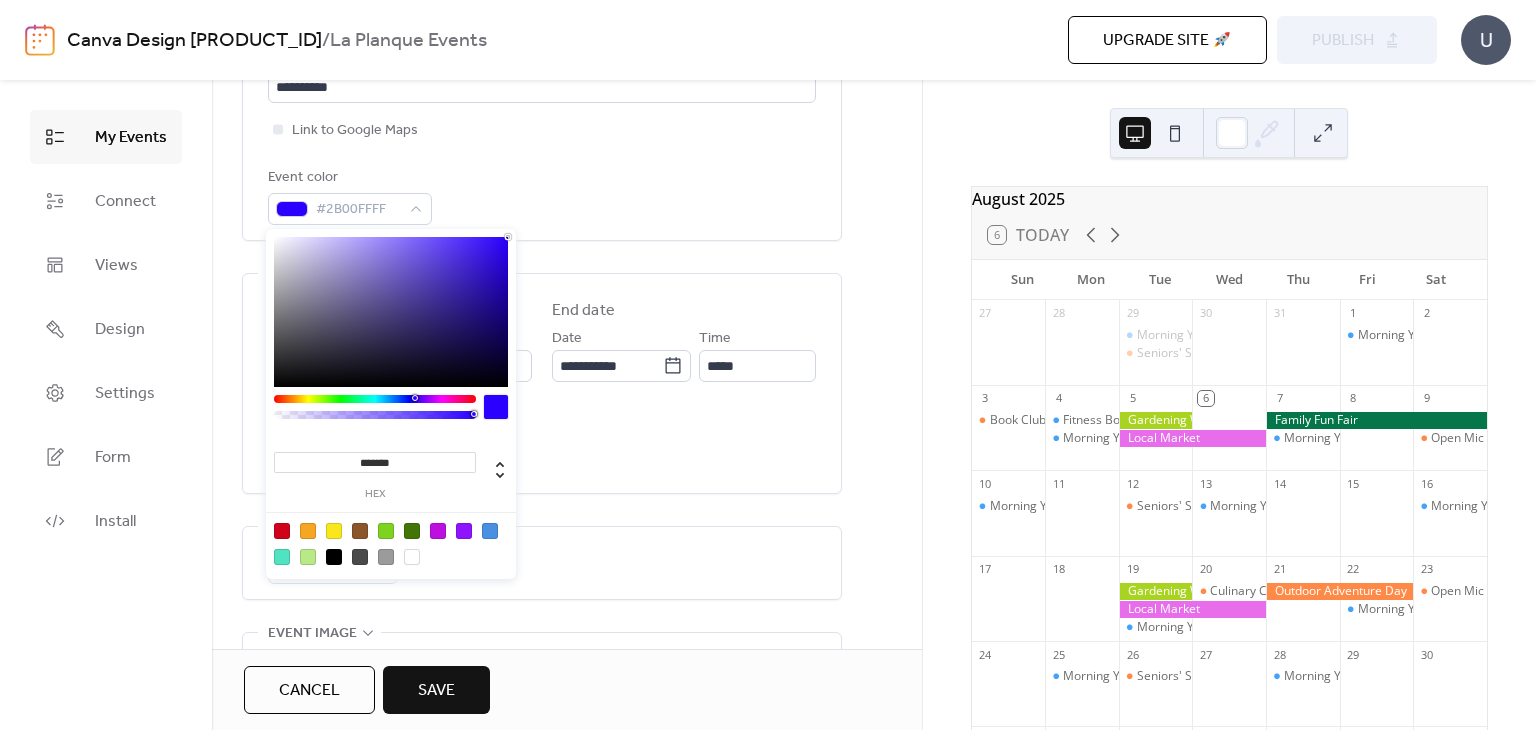 drag, startPoint x: 502, startPoint y: 248, endPoint x: 509, endPoint y: 226, distance: 23.086792 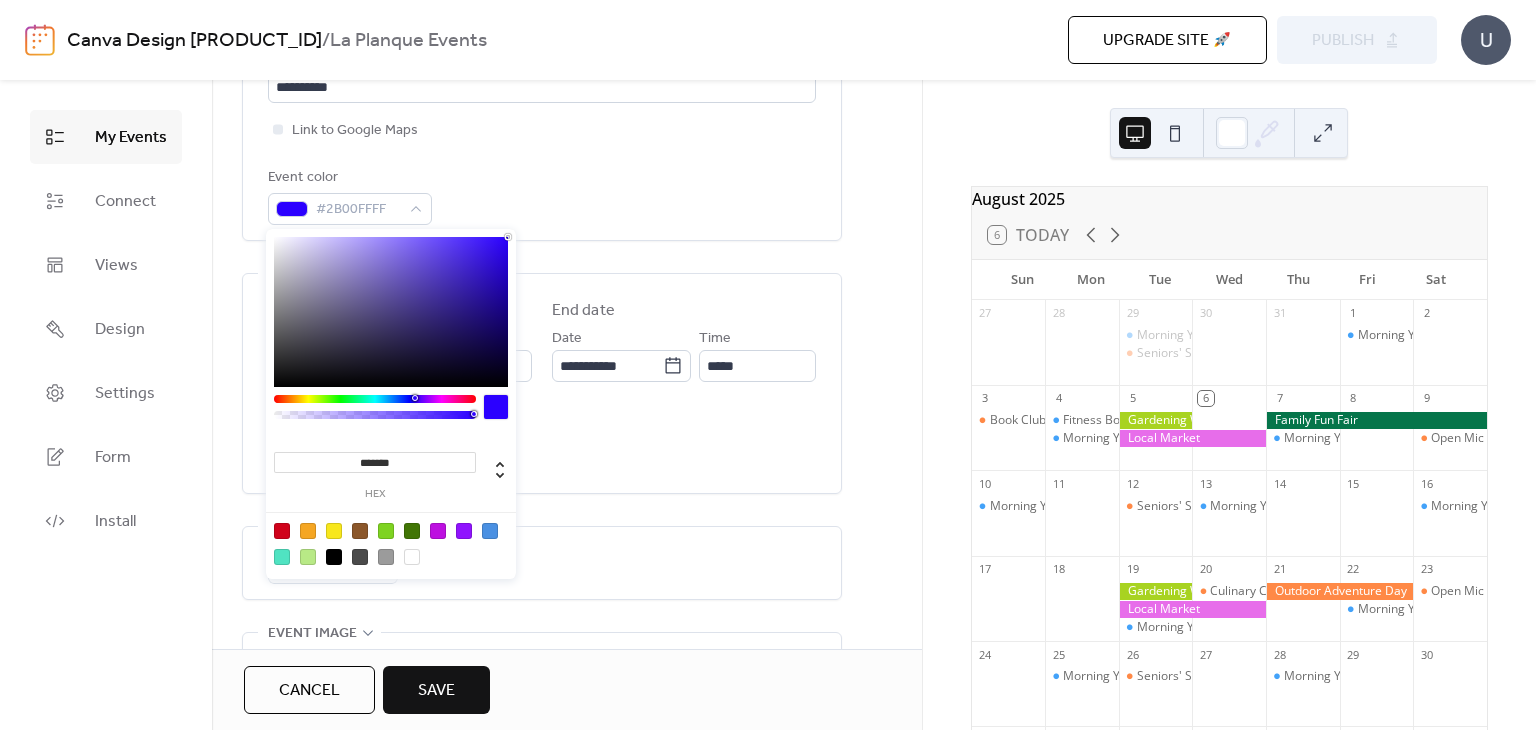 click on "******* hex" at bounding box center [391, 402] 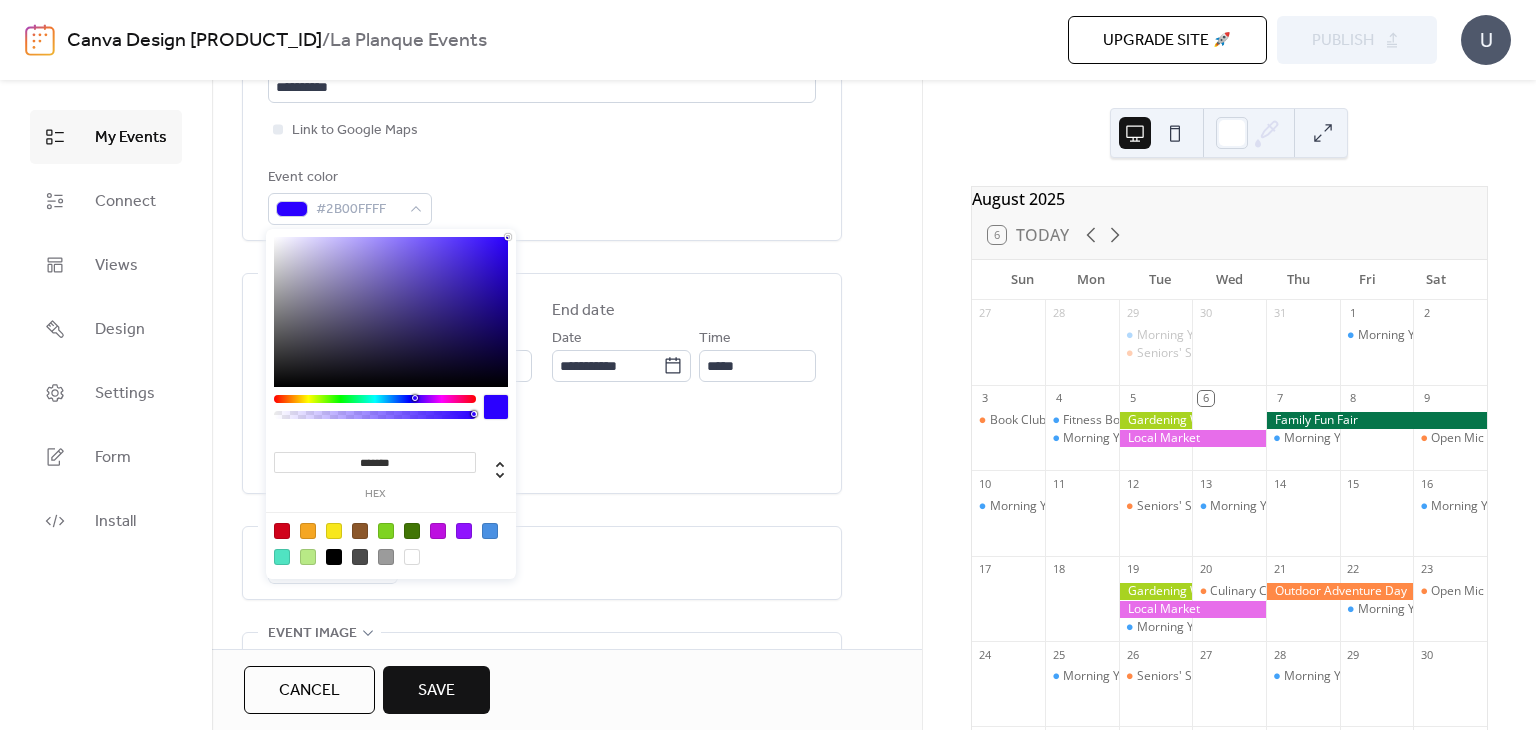click on "**********" at bounding box center (542, 321) 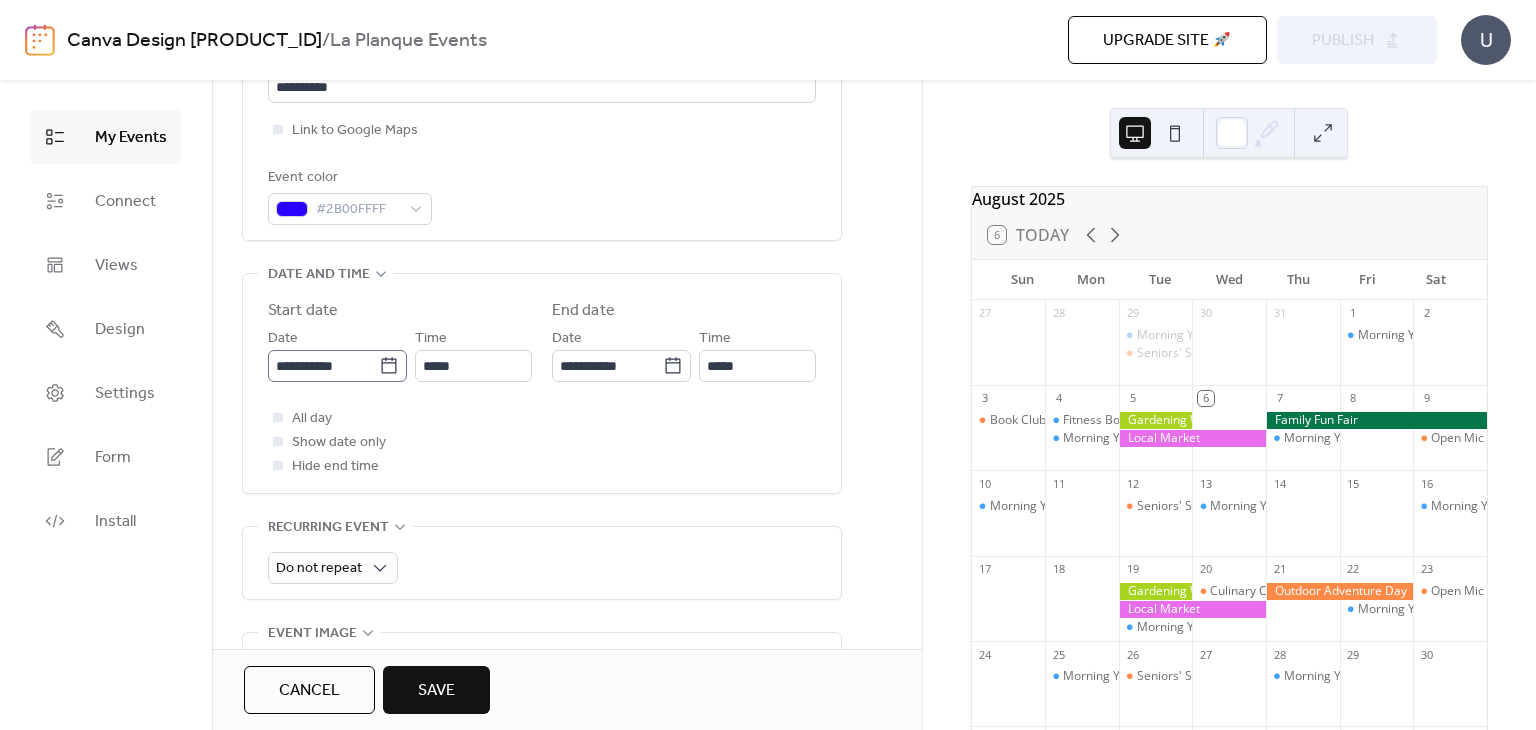 click on "**********" at bounding box center [337, 366] 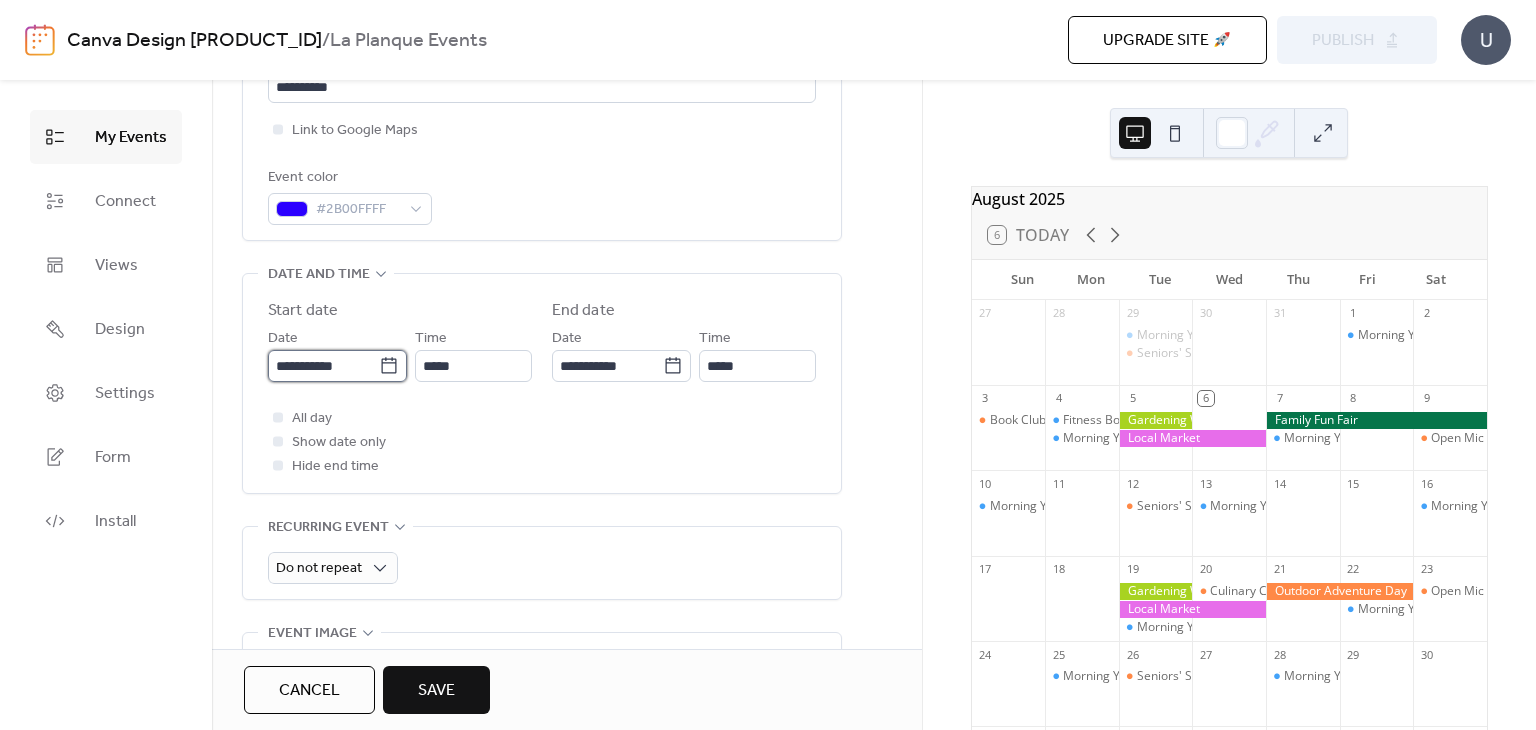 click on "**********" at bounding box center [323, 366] 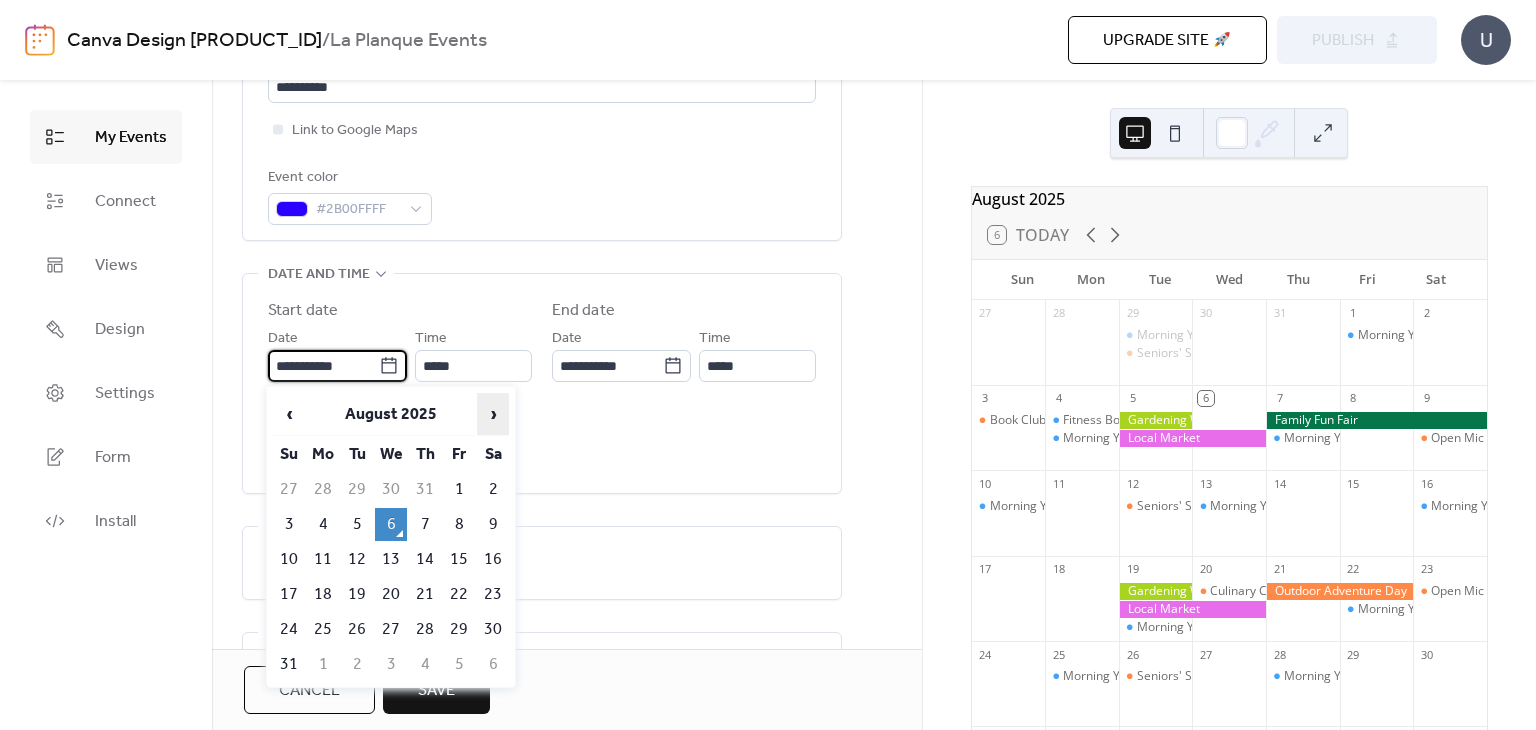 click on "›" at bounding box center [493, 414] 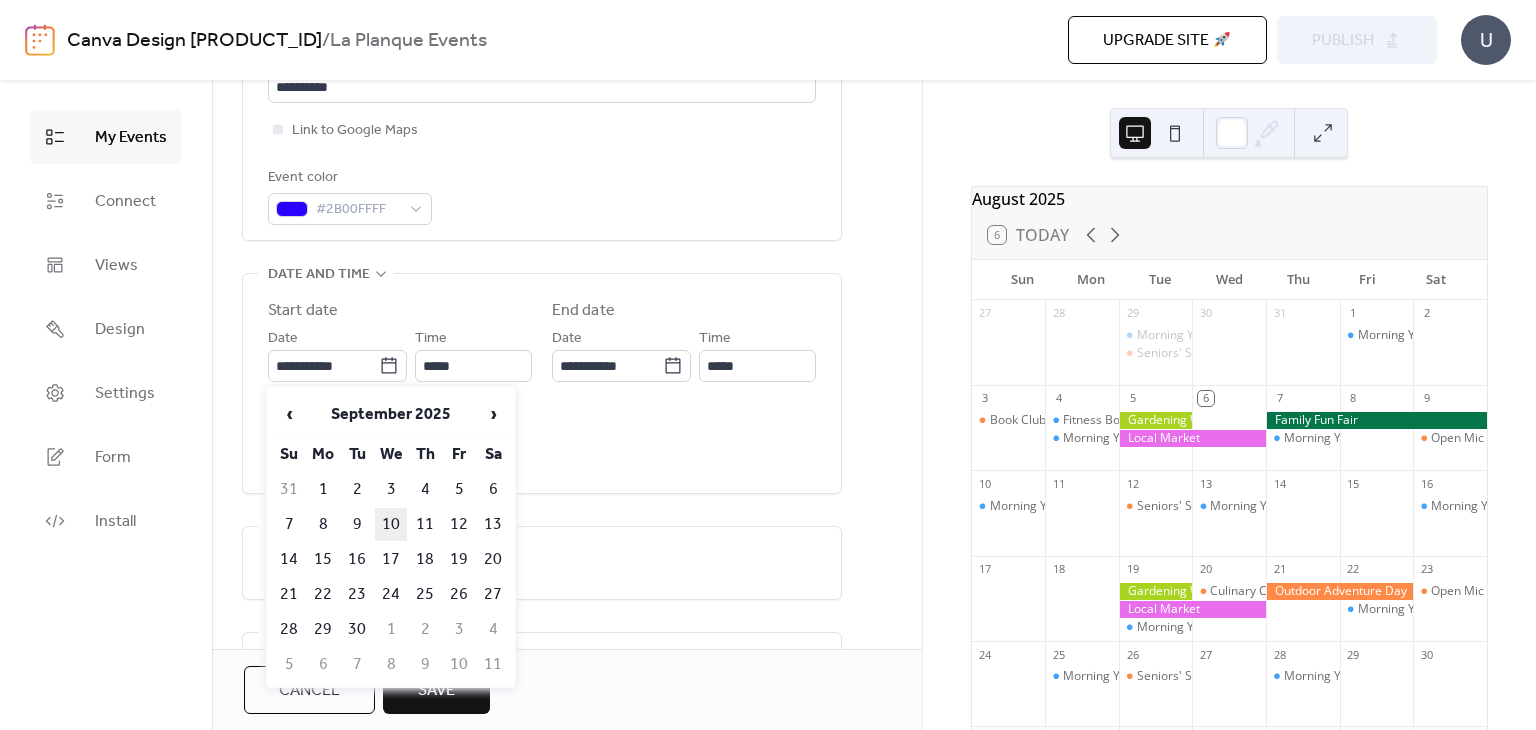 click on "10" at bounding box center (391, 524) 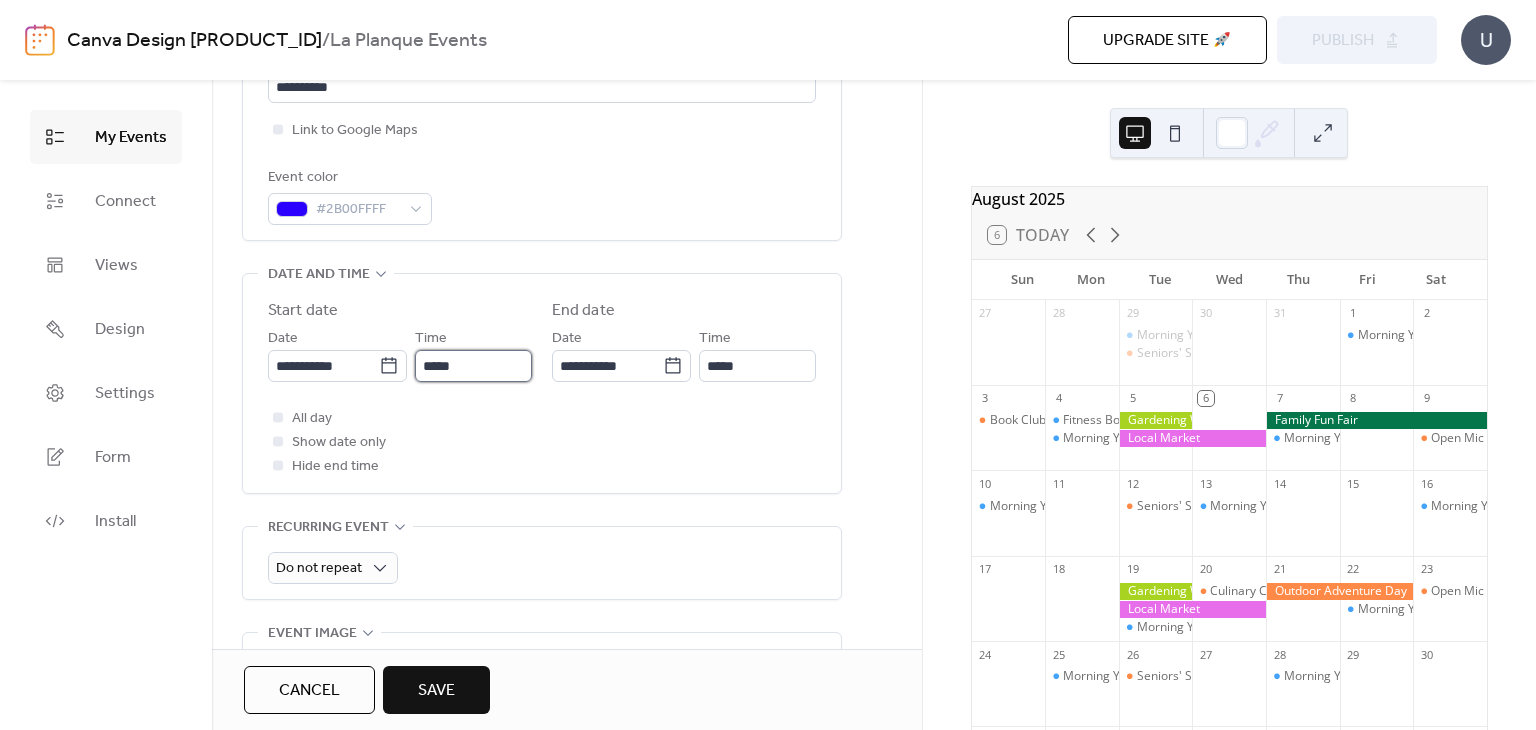 click on "*****" at bounding box center [473, 366] 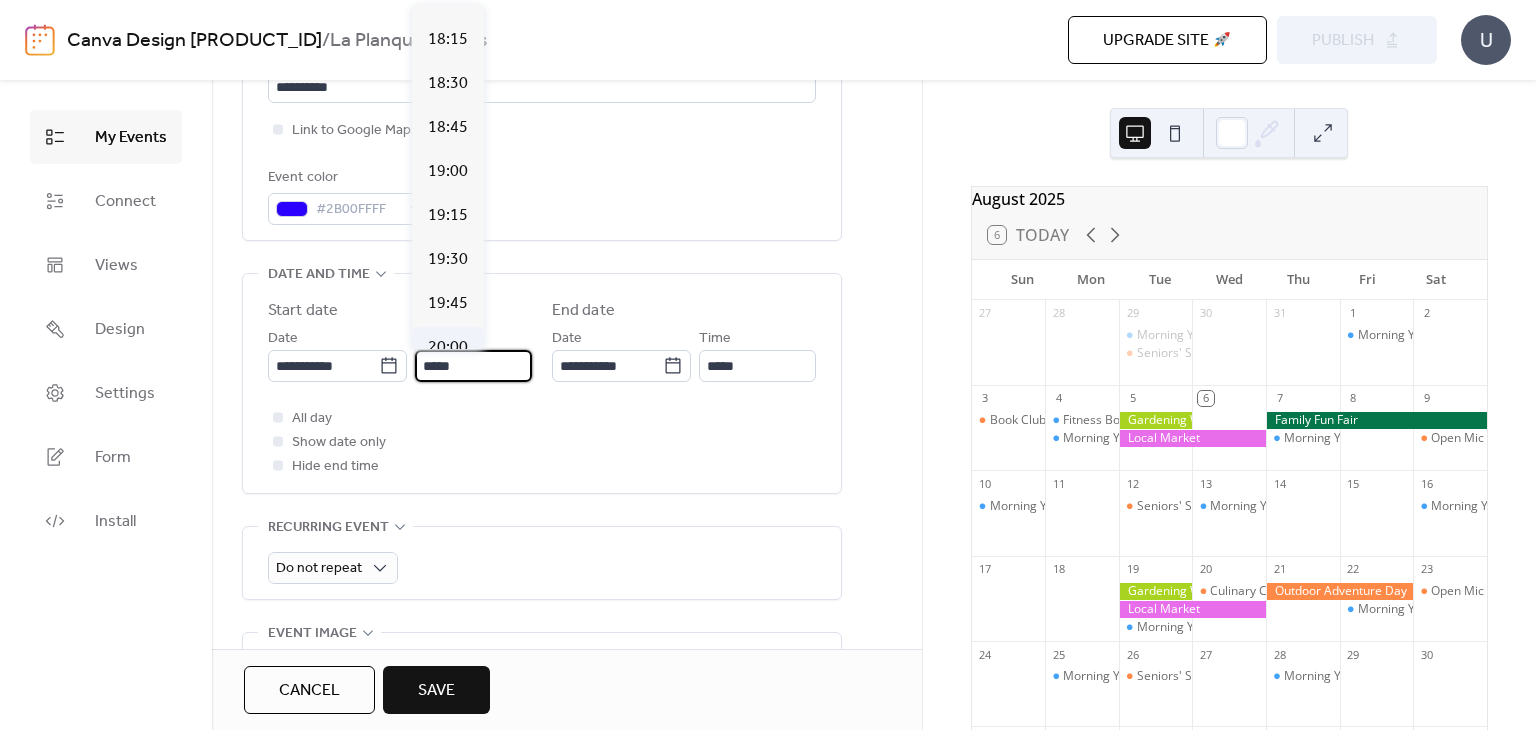 scroll, scrollTop: 3412, scrollLeft: 0, axis: vertical 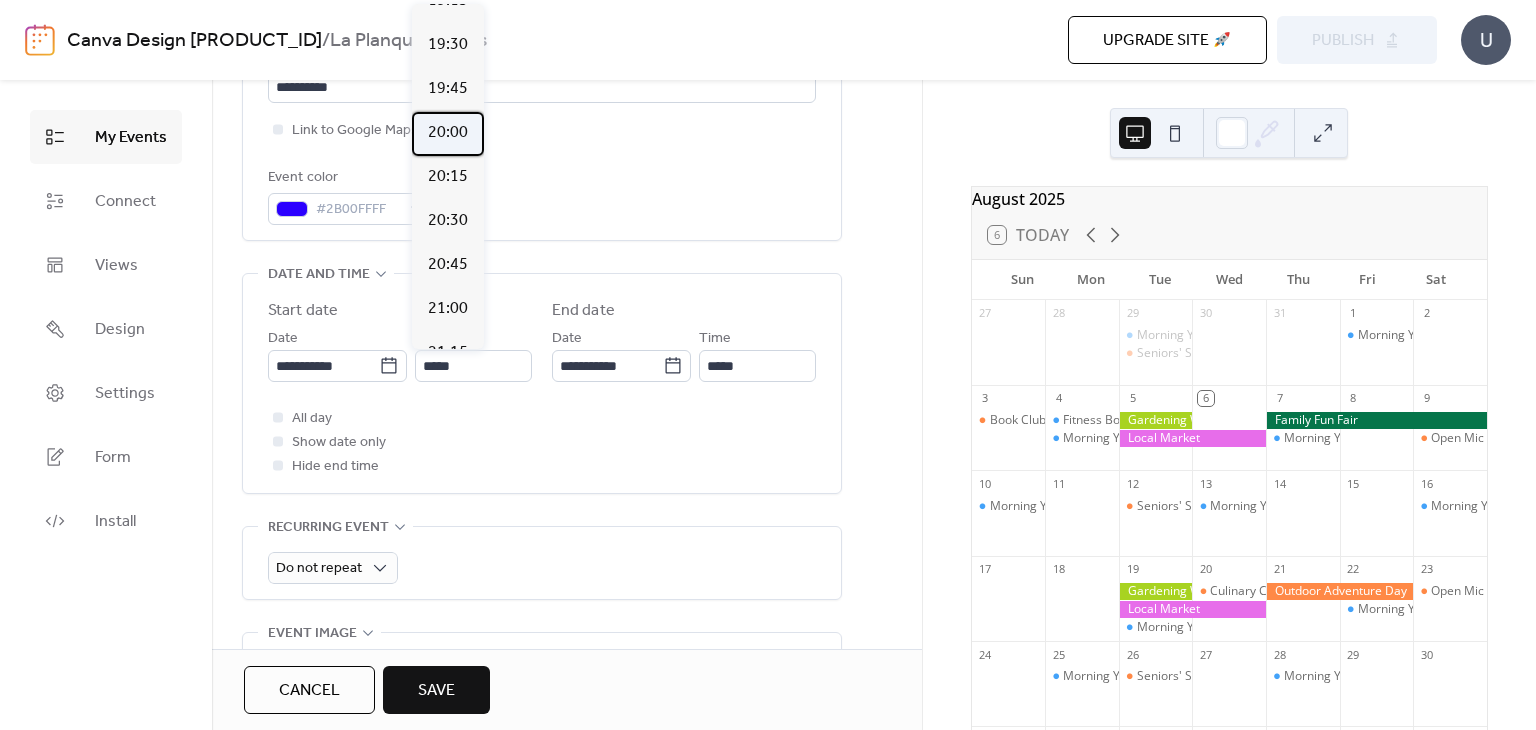 click on "20:00" at bounding box center (448, 133) 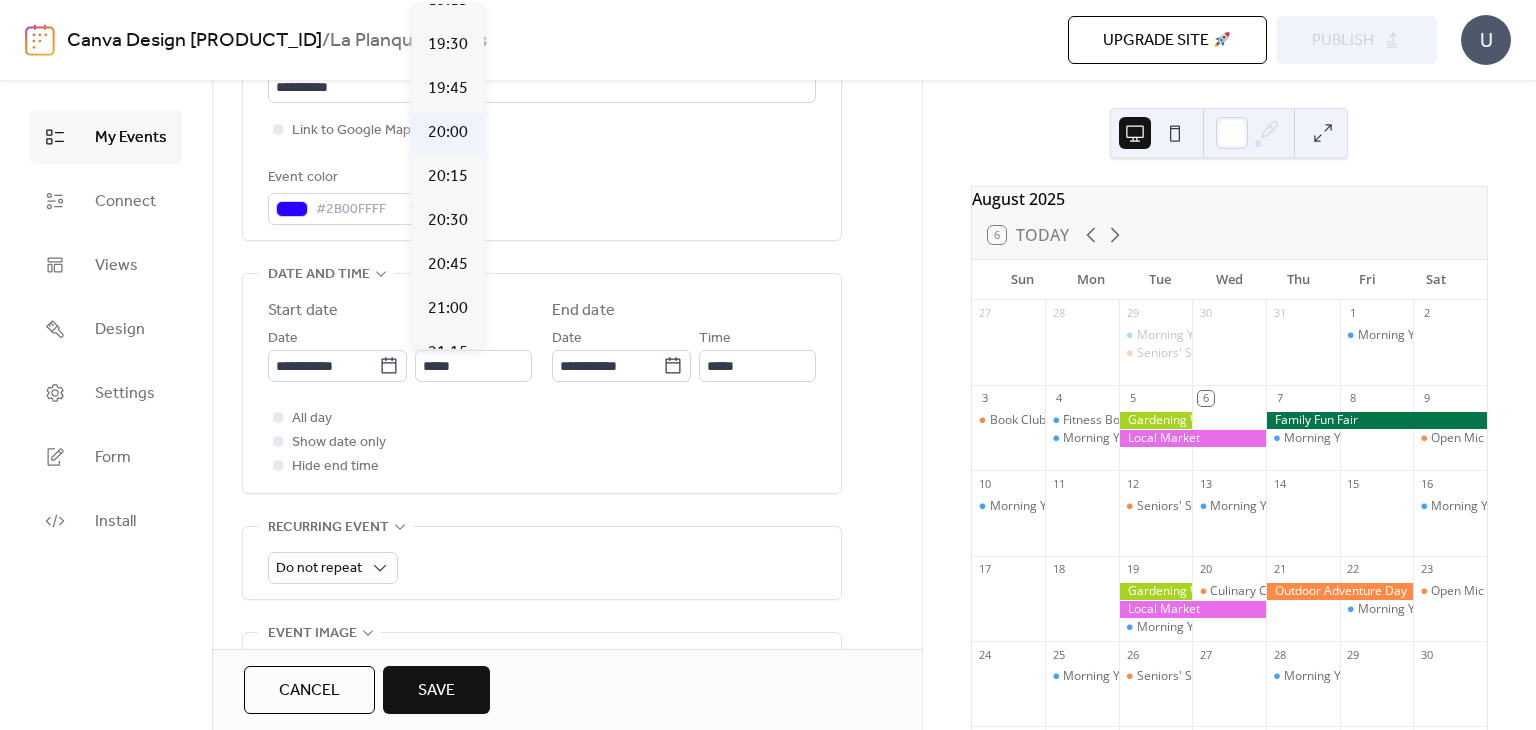 type on "*****" 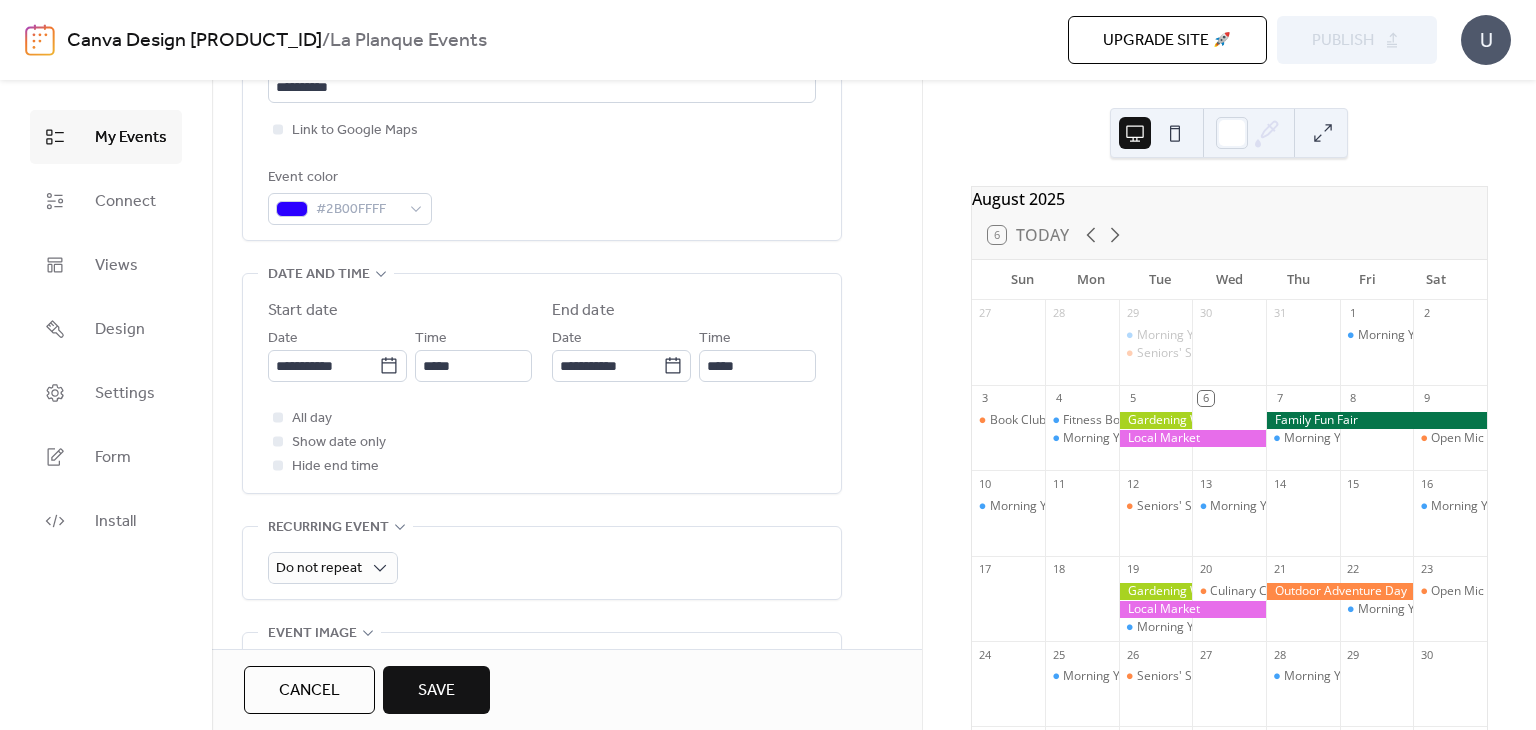 click on "All day Show date only Hide end time" at bounding box center [542, 442] 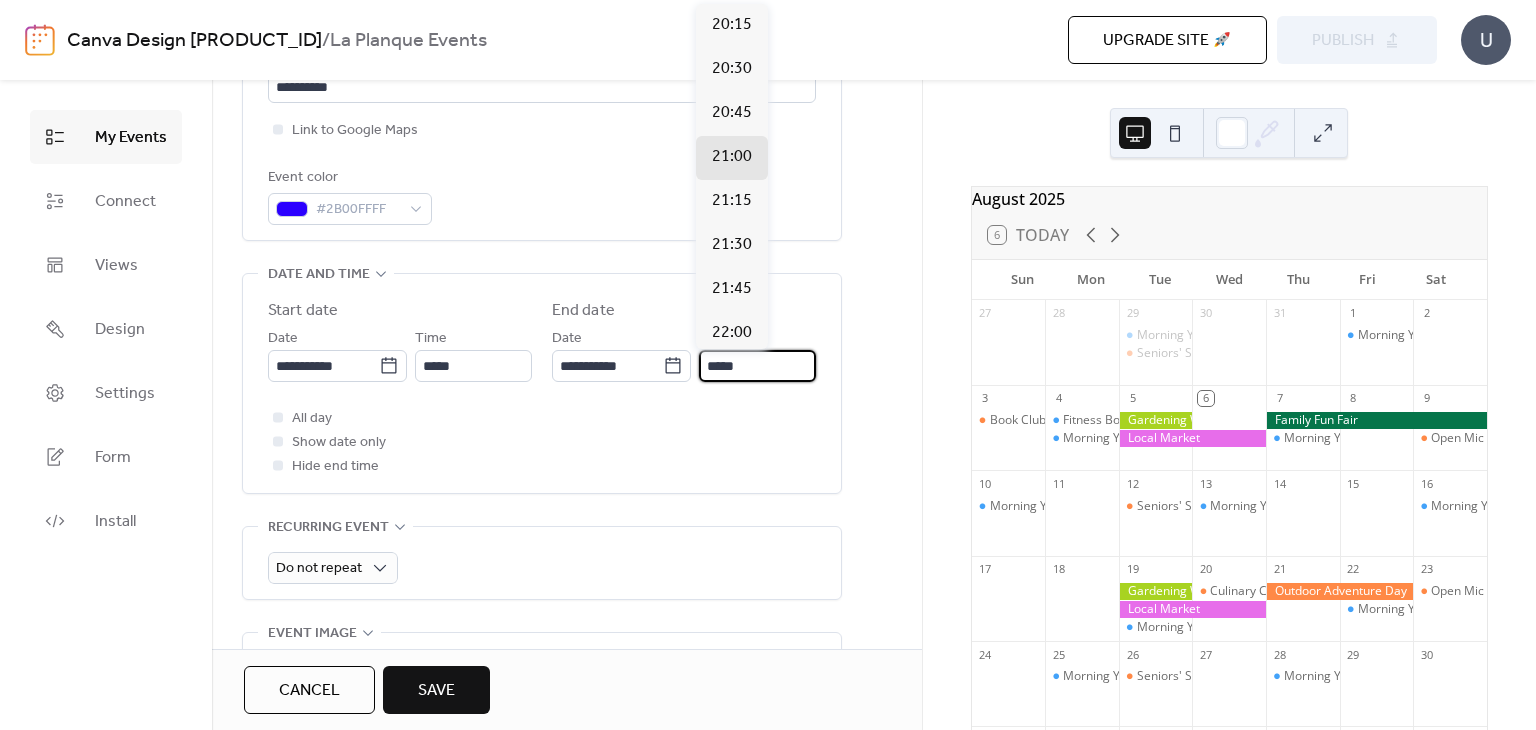 click on "*****" at bounding box center [757, 366] 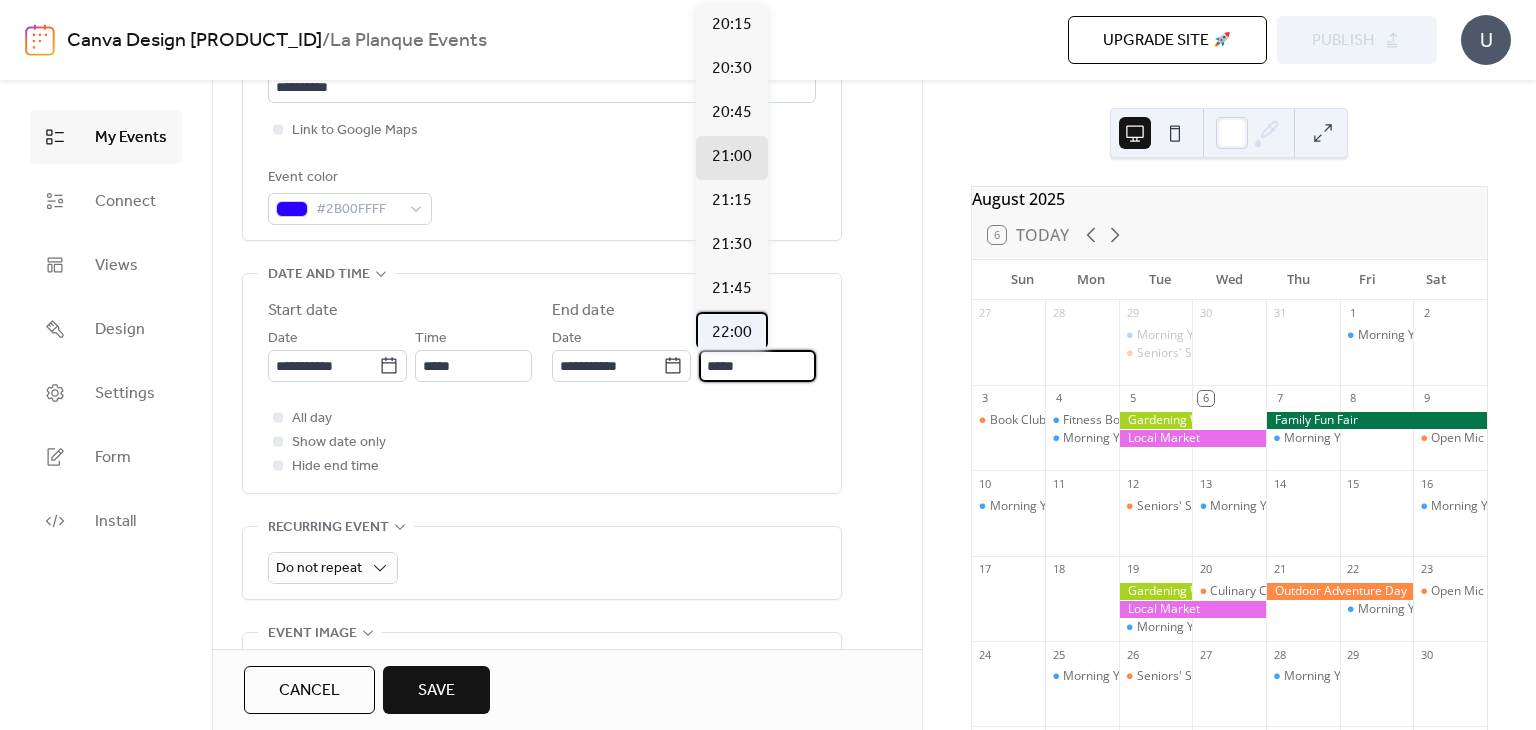 click on "22:00" at bounding box center [732, 333] 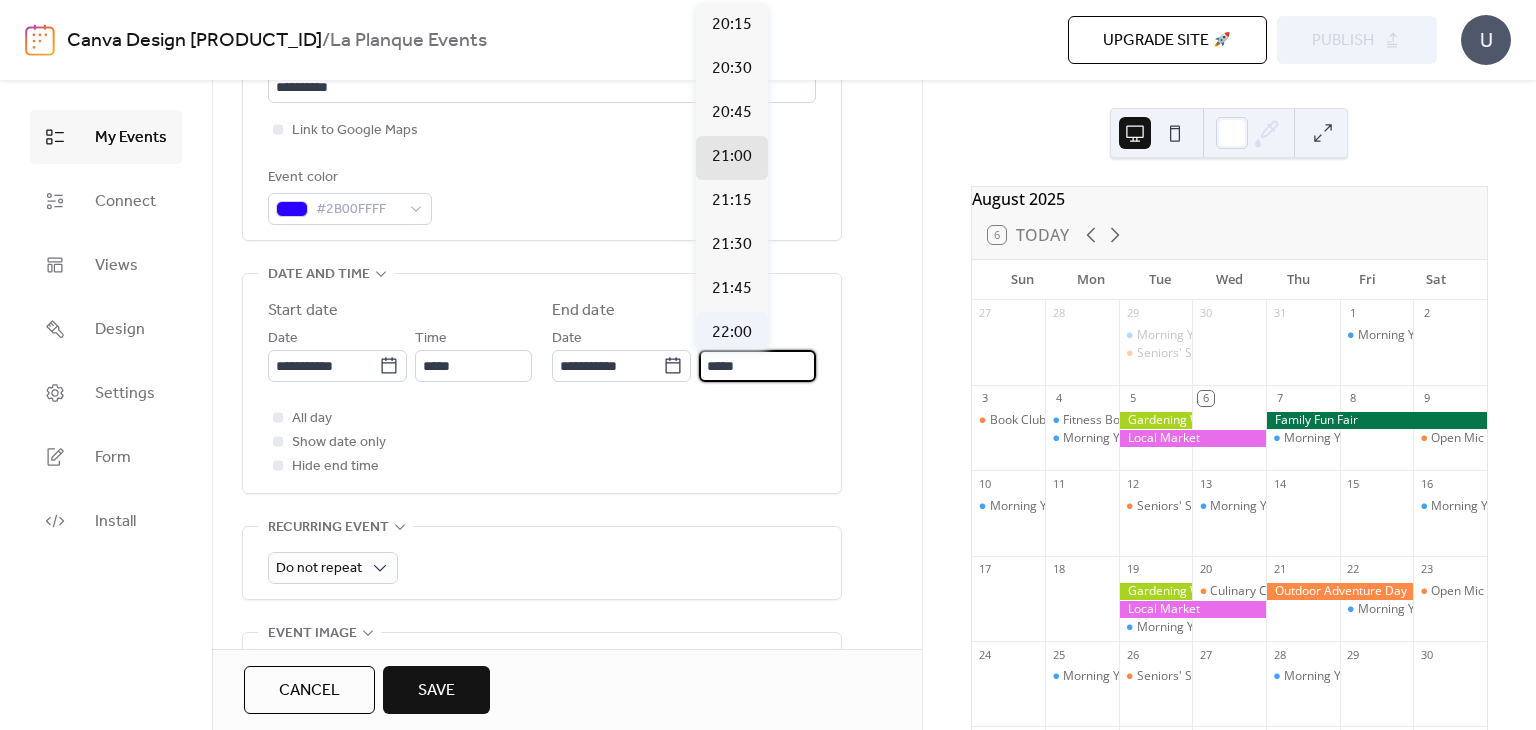 type on "*****" 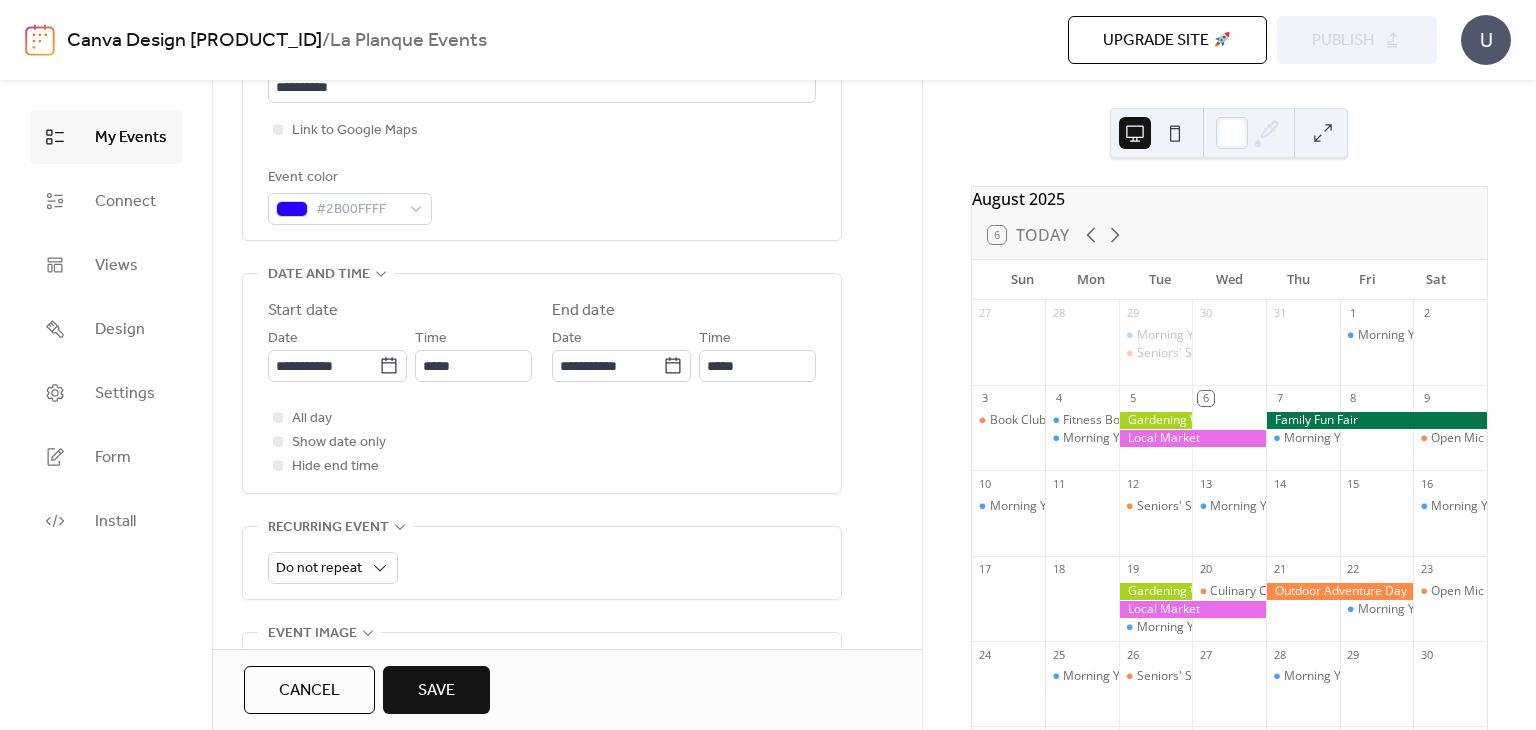 click on "All day Show date only Hide end time" at bounding box center [542, 442] 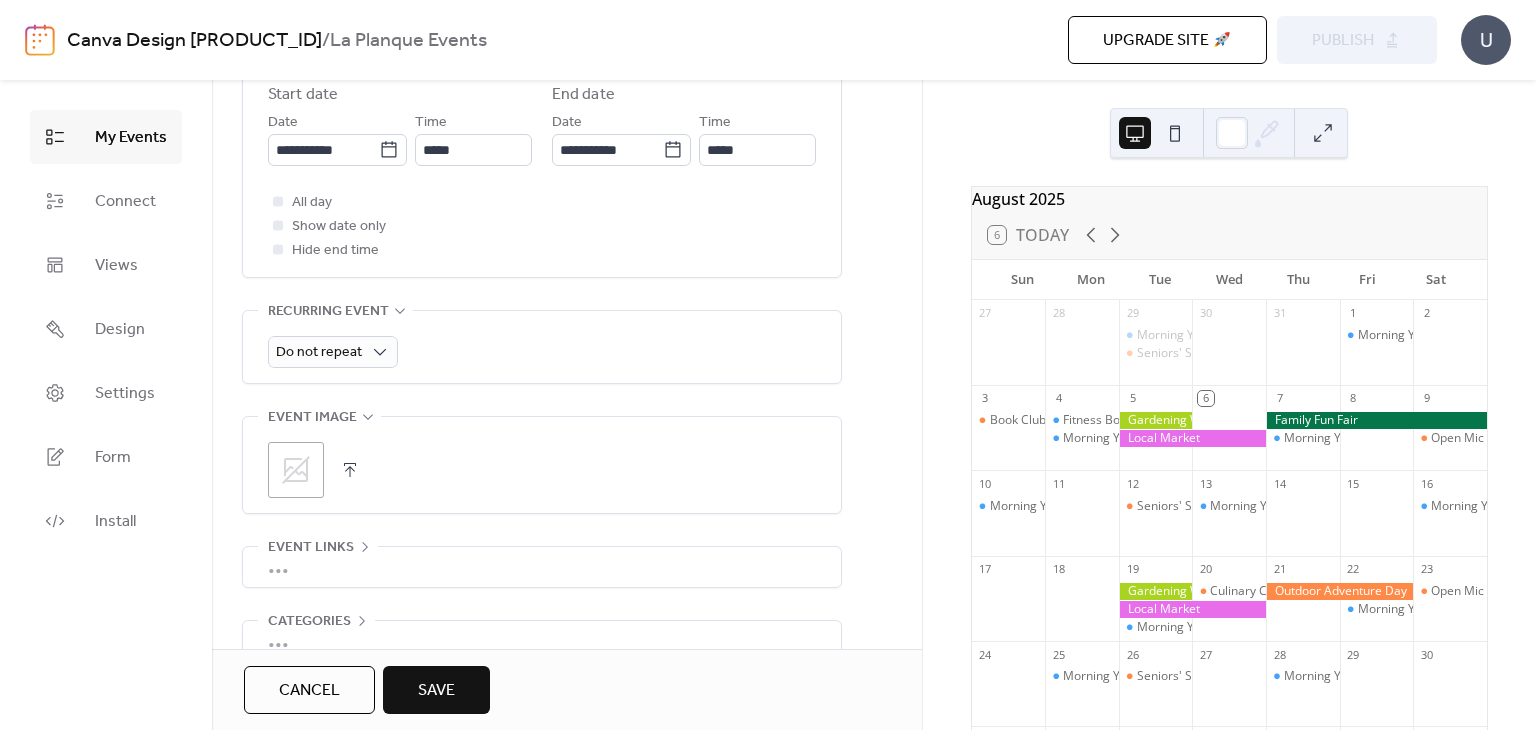 scroll, scrollTop: 800, scrollLeft: 0, axis: vertical 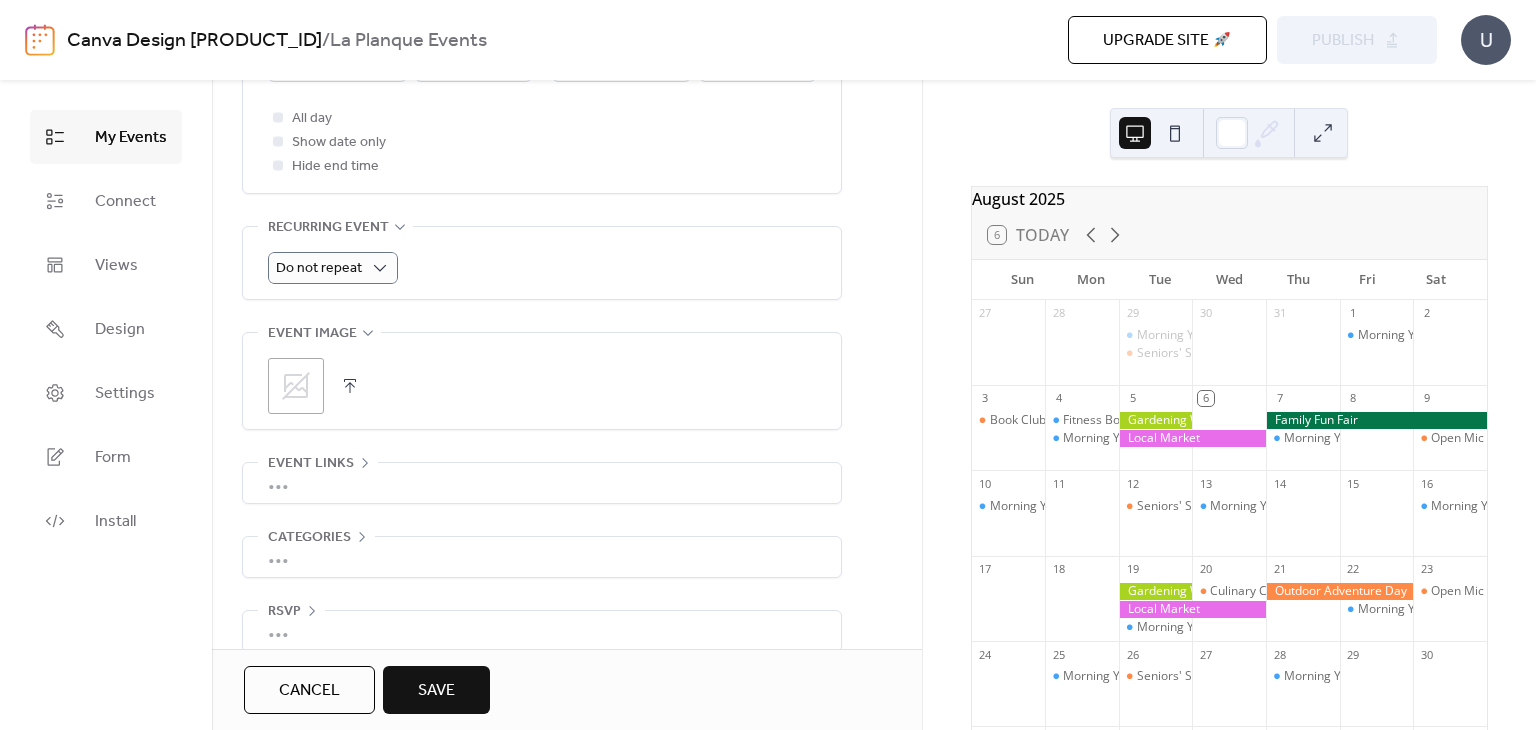 click on "**********" at bounding box center [542, 21] 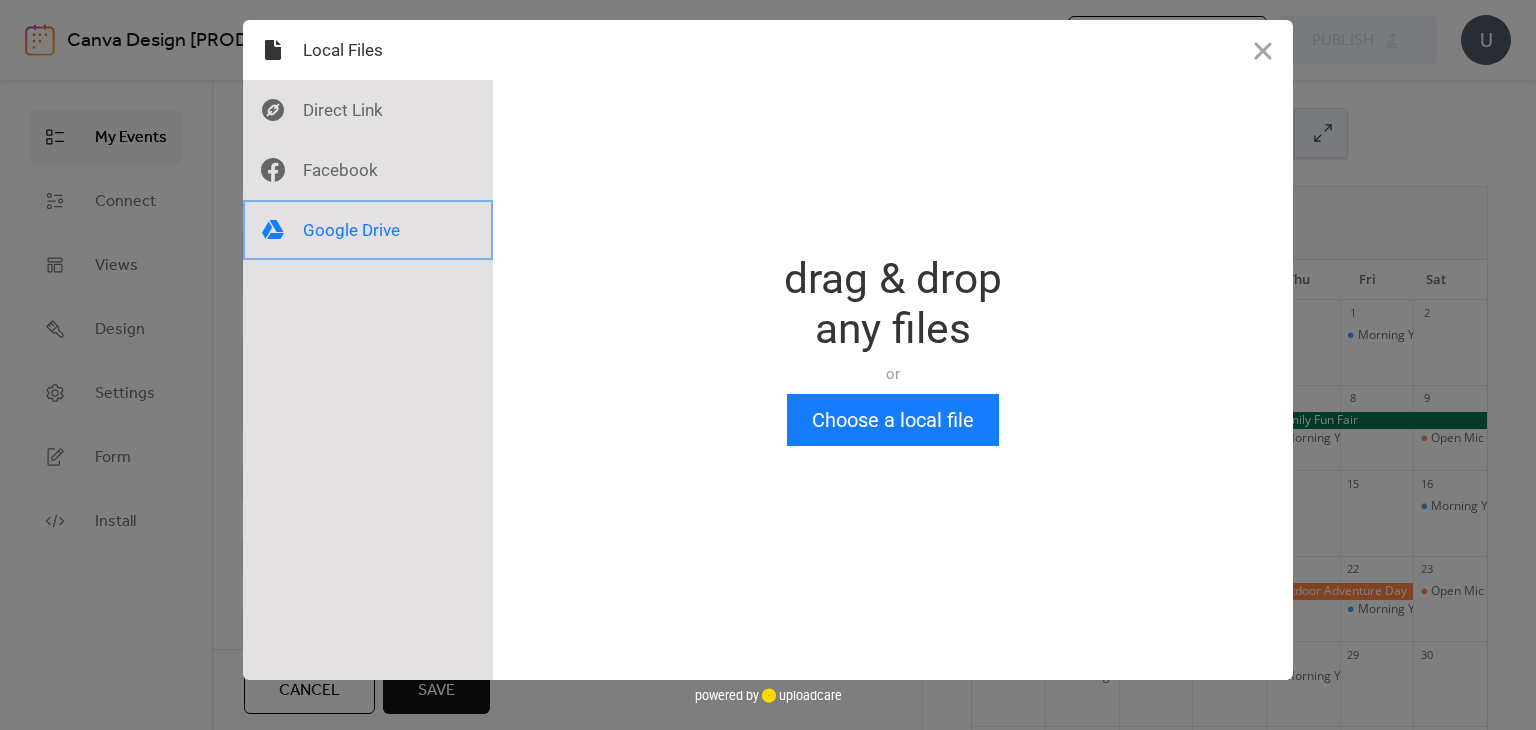 click at bounding box center (368, 230) 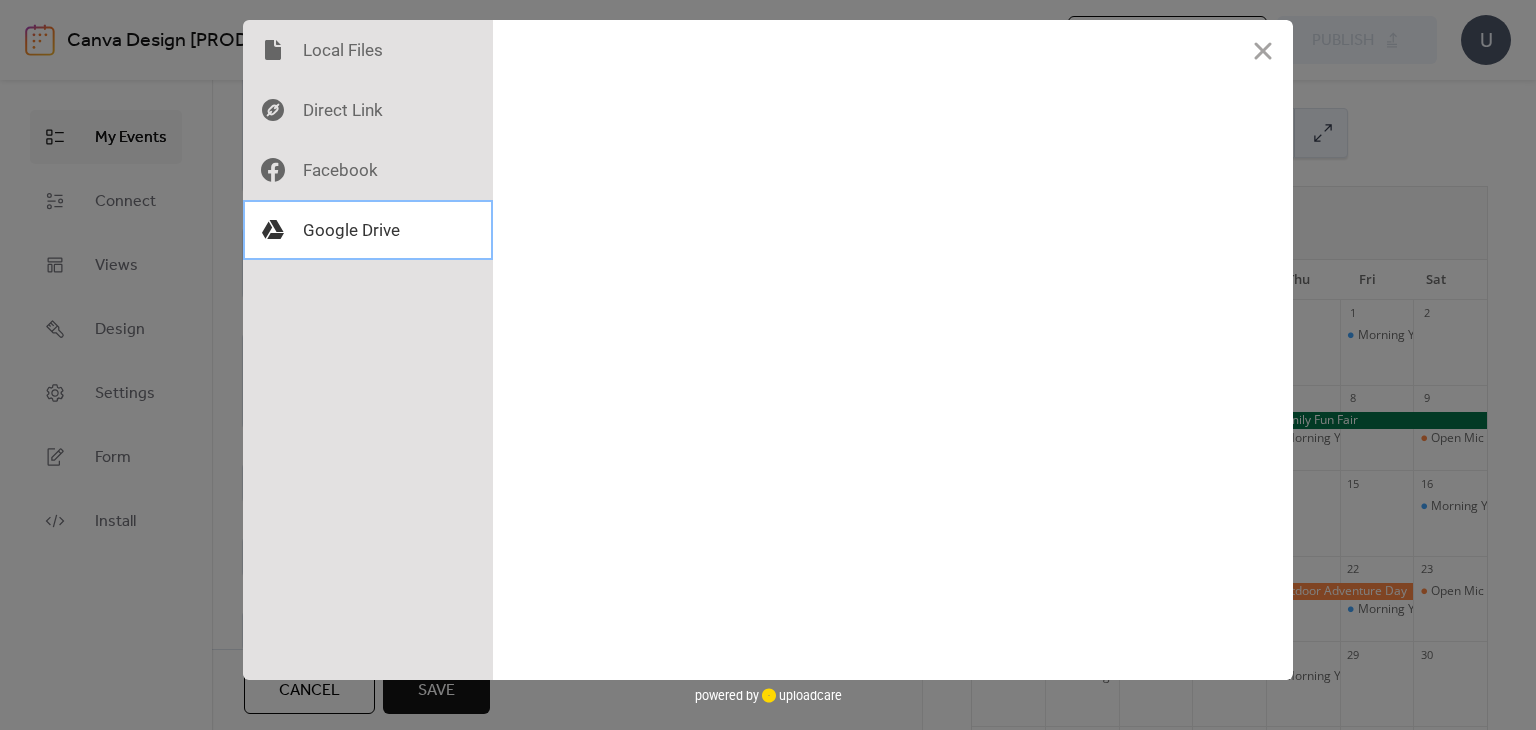 click at bounding box center (368, 230) 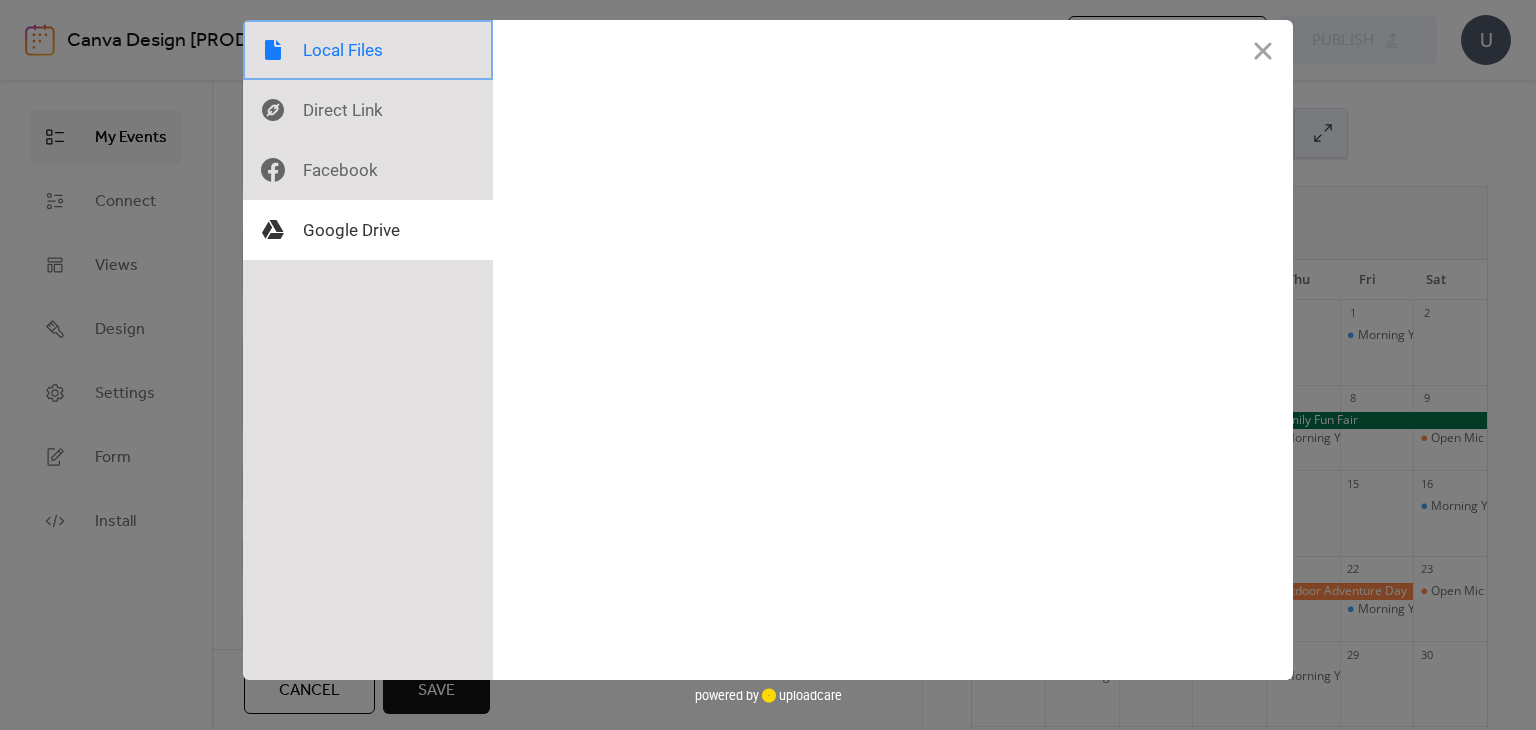 click at bounding box center [368, 50] 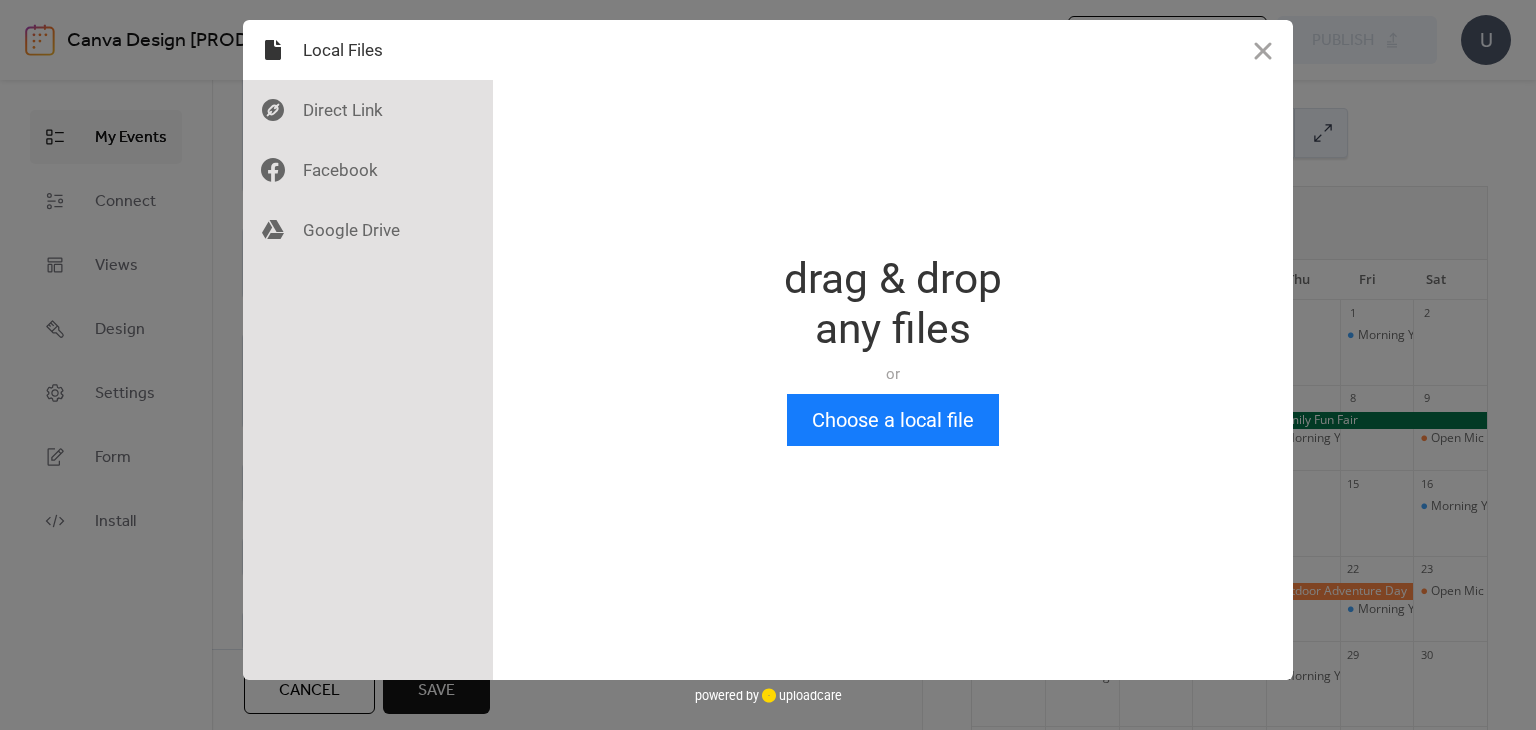 click on "Drop a file here drag & drop any files or Upload files from your computer Choose a local file or choose from" at bounding box center [893, 350] 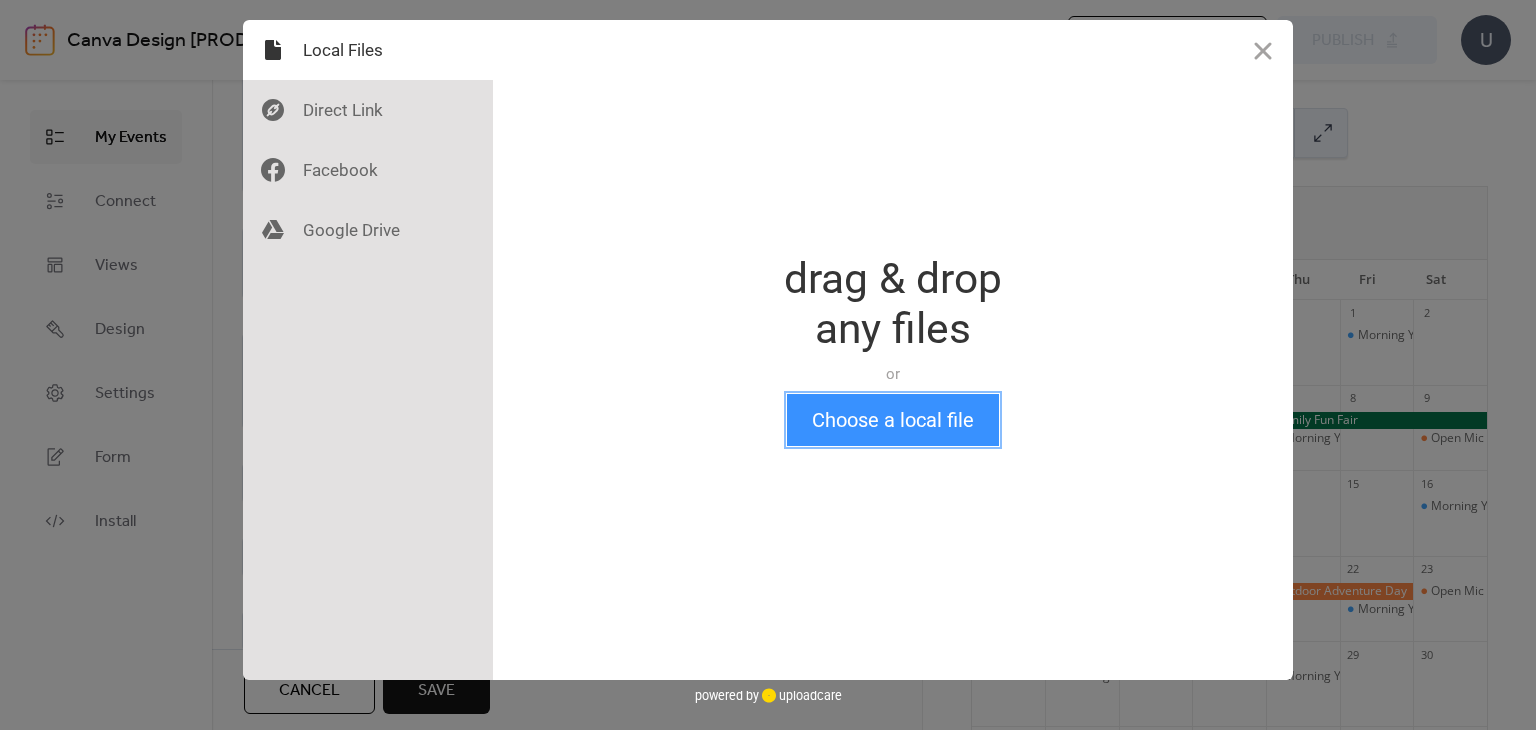 click on "Choose a local file" at bounding box center [893, 420] 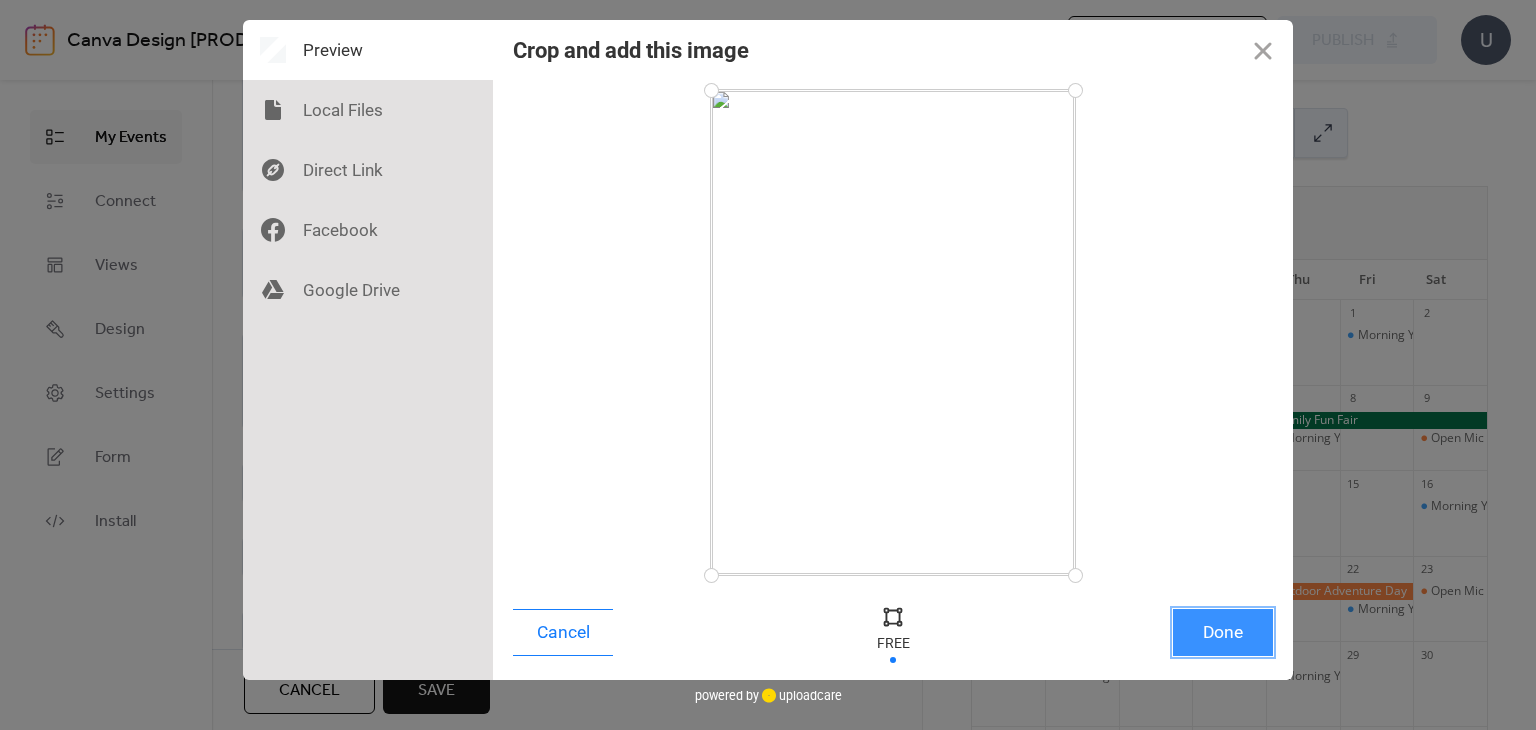 drag, startPoint x: 1186, startPoint y: 624, endPoint x: 1176, endPoint y: 620, distance: 10.770329 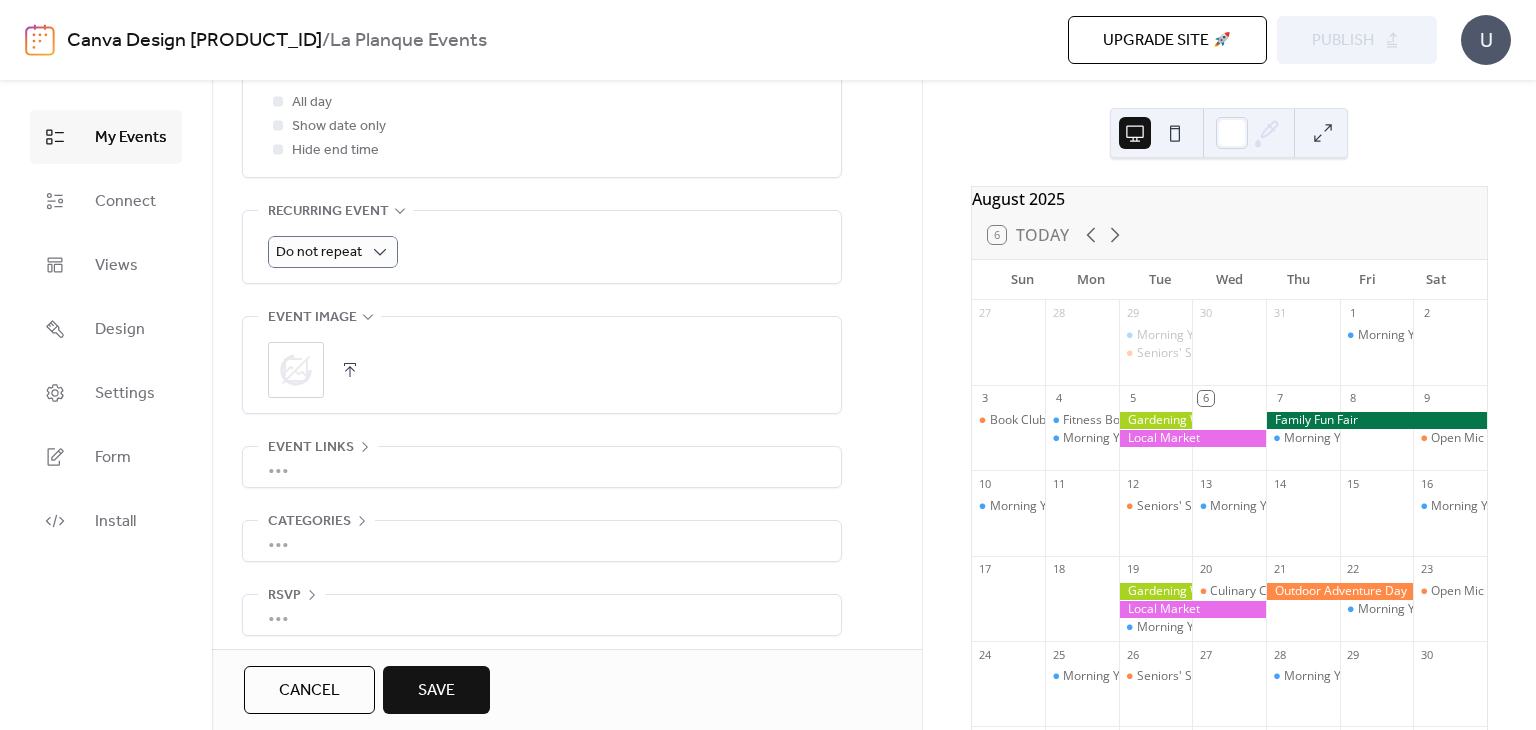 scroll, scrollTop: 824, scrollLeft: 0, axis: vertical 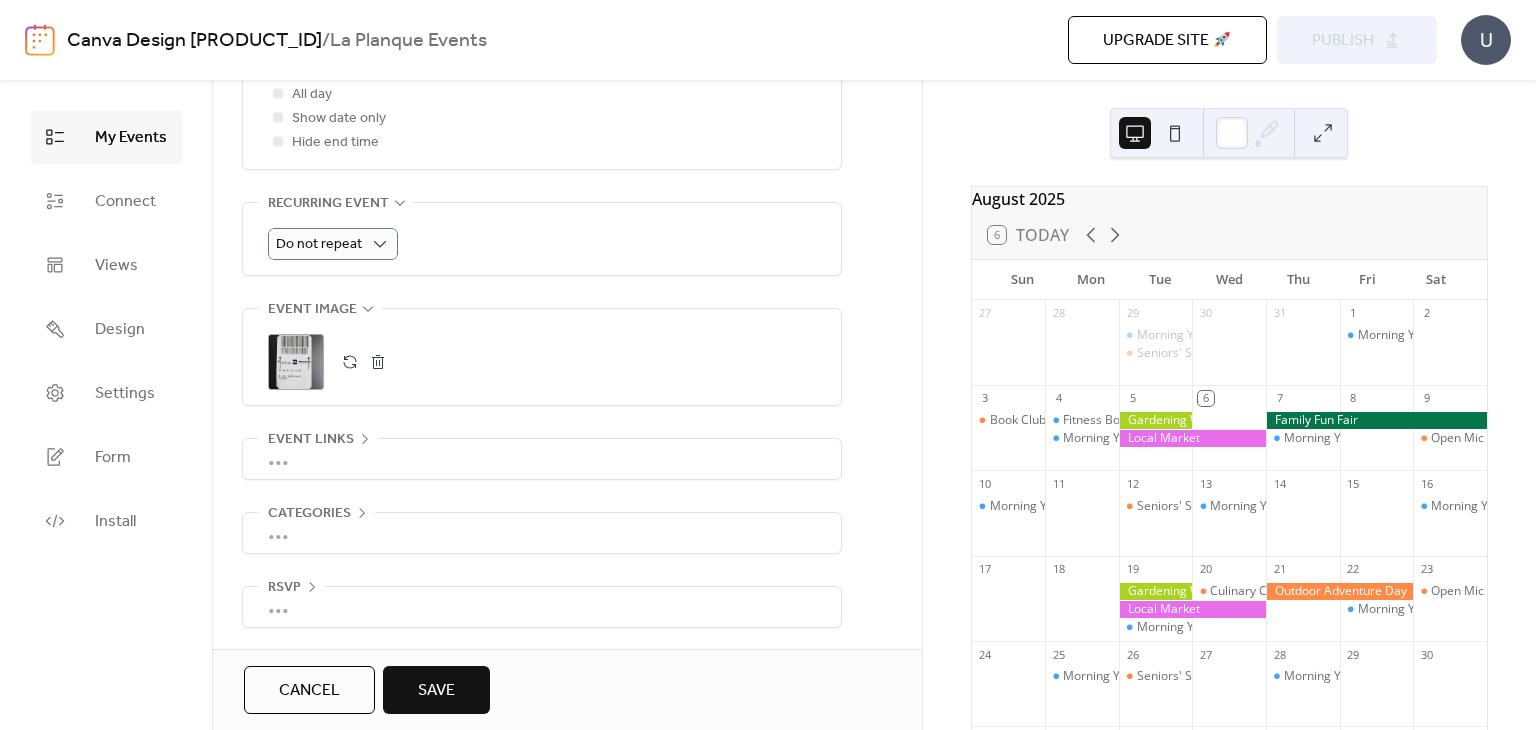 click on "Save" at bounding box center (436, 691) 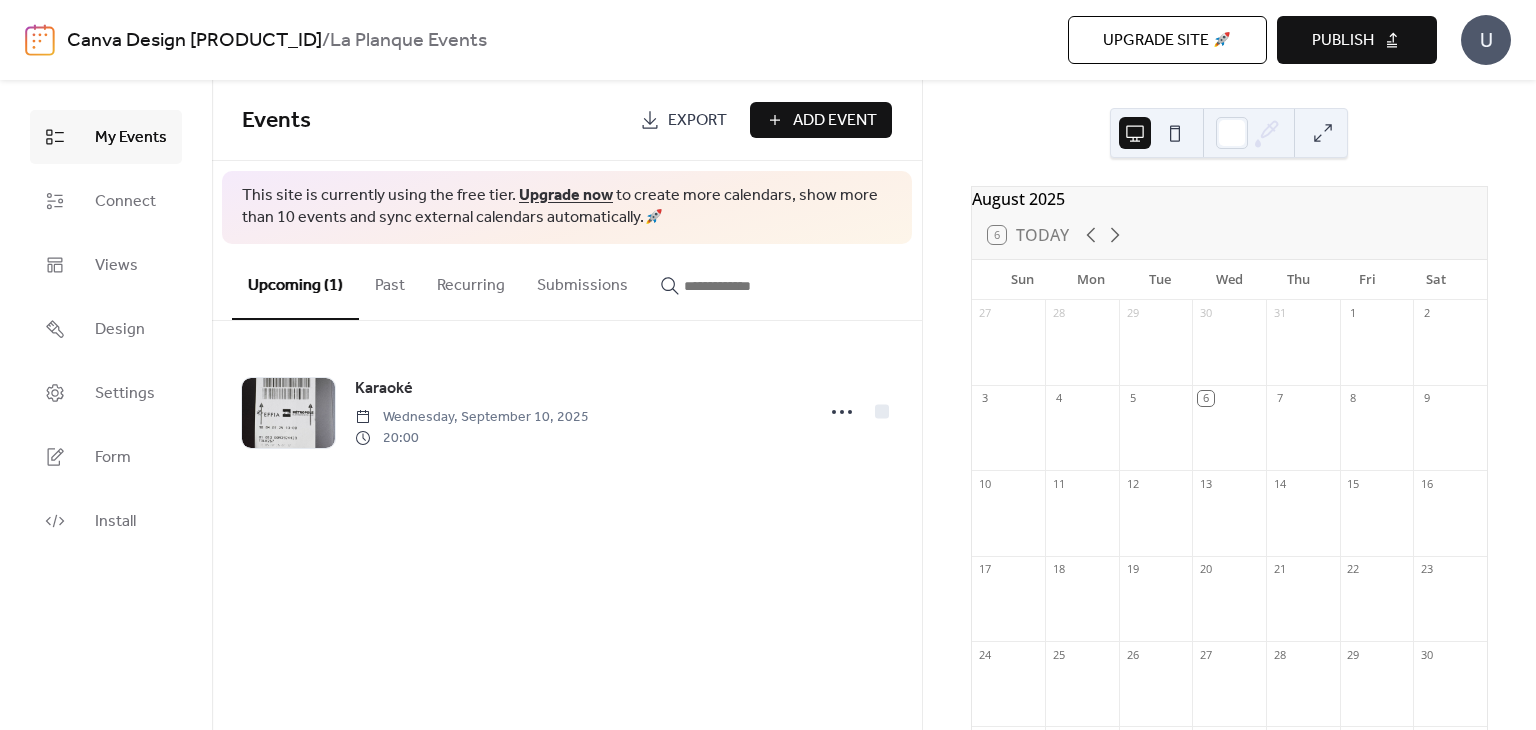 click on "Export" at bounding box center (697, 121) 